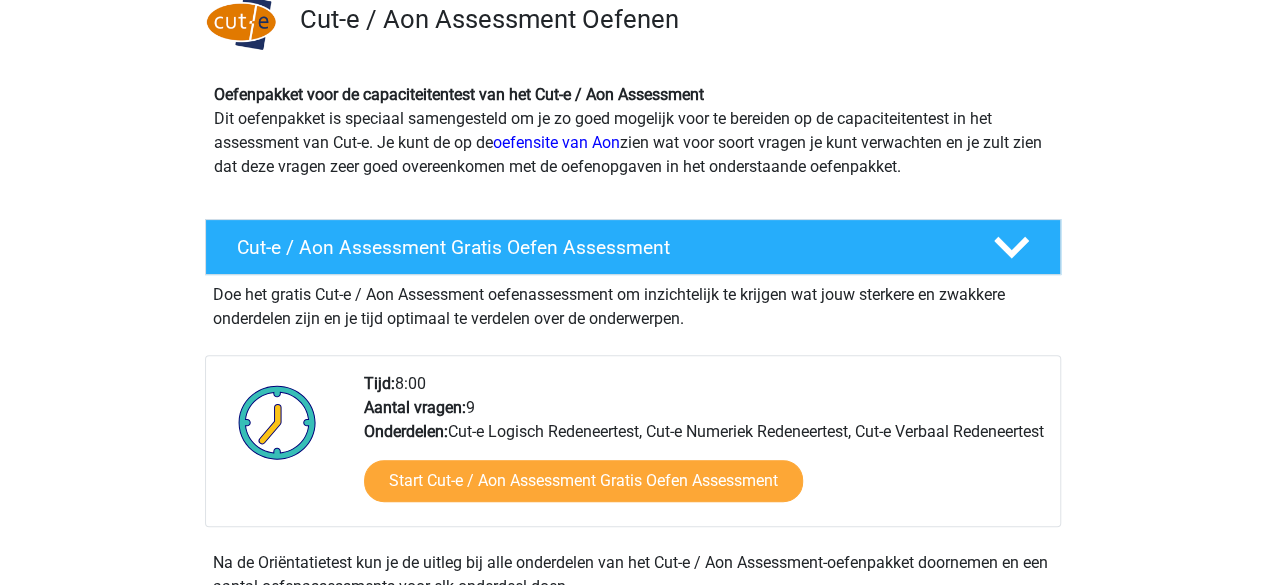 scroll, scrollTop: 200, scrollLeft: 0, axis: vertical 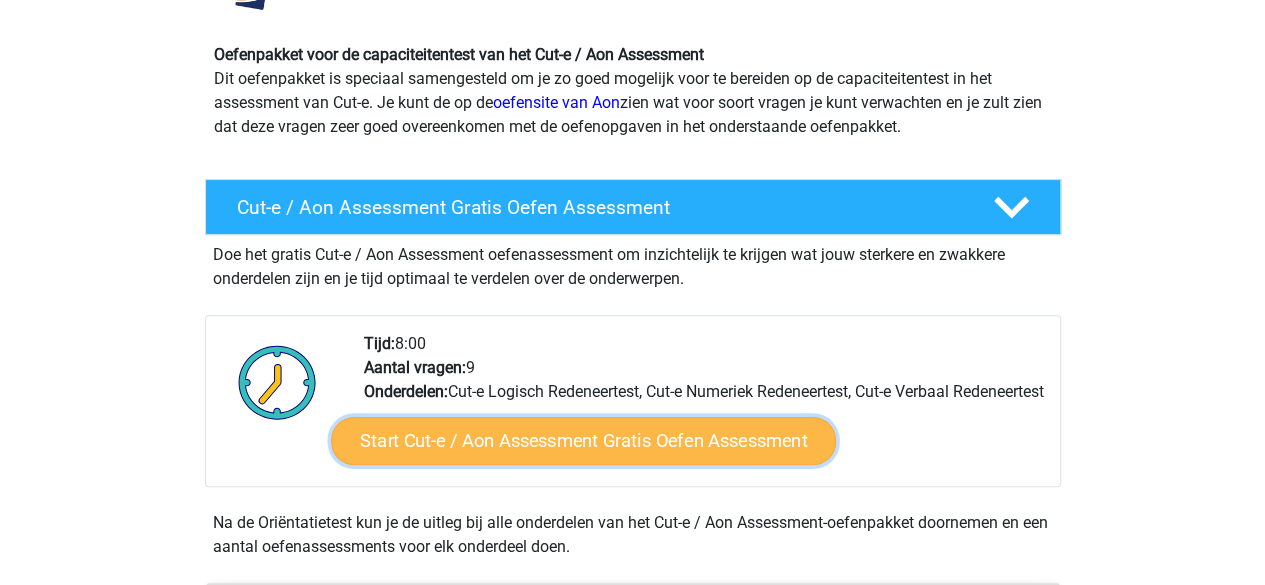 click on "Start Cut-e / Aon Assessment Gratis Oefen Assessment" at bounding box center [583, 441] 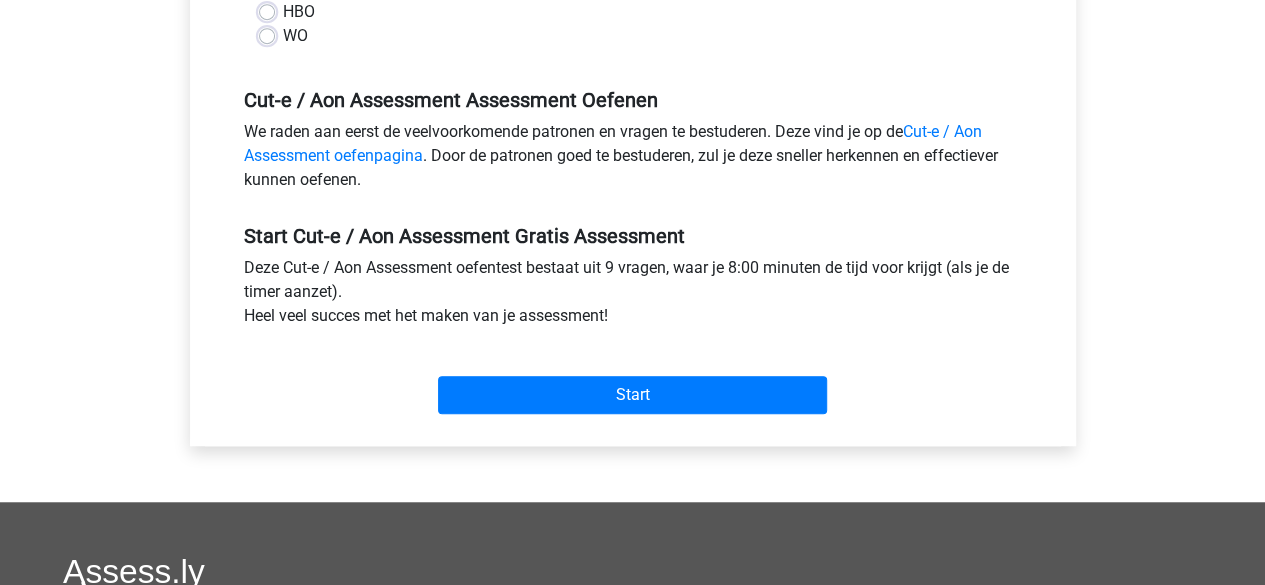 scroll, scrollTop: 680, scrollLeft: 0, axis: vertical 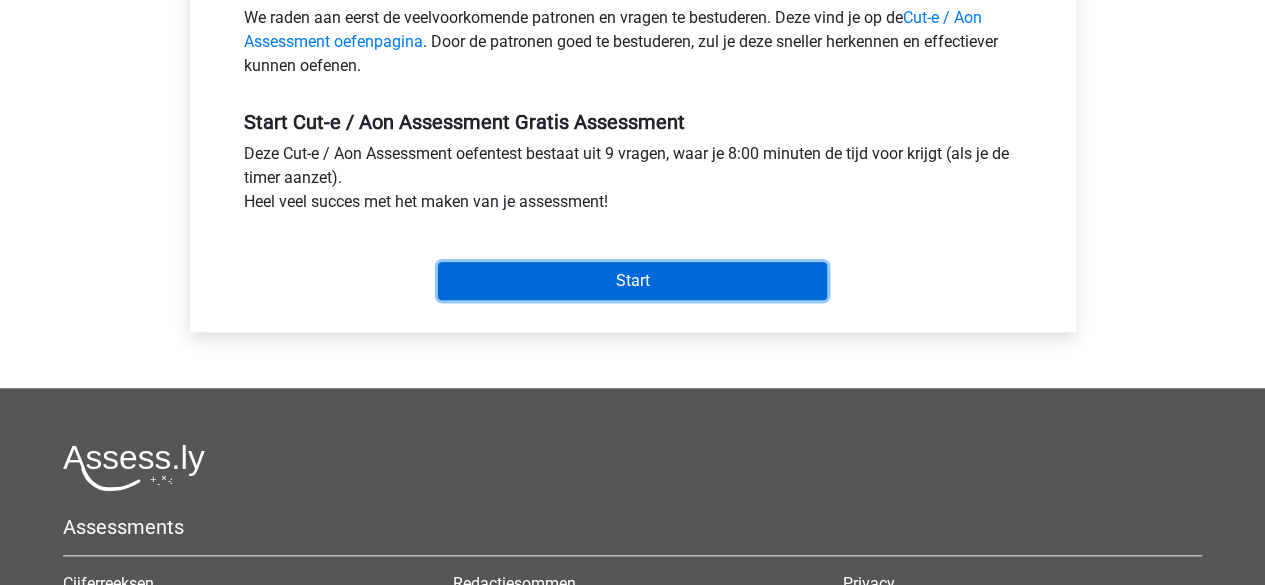 click on "Start" at bounding box center (632, 281) 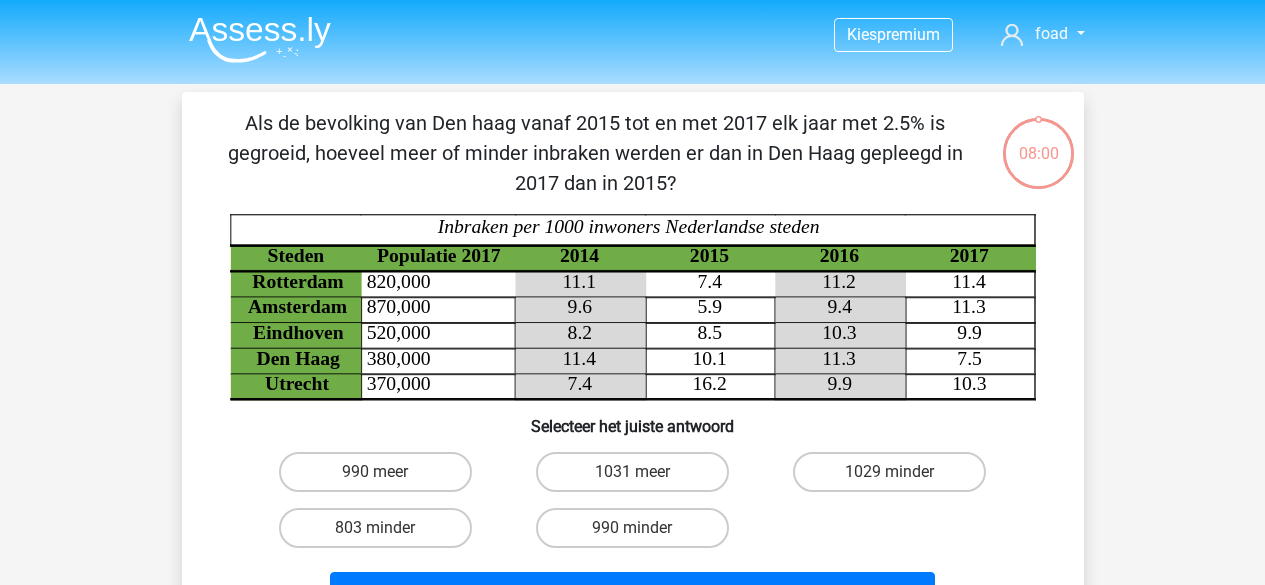 scroll, scrollTop: 0, scrollLeft: 0, axis: both 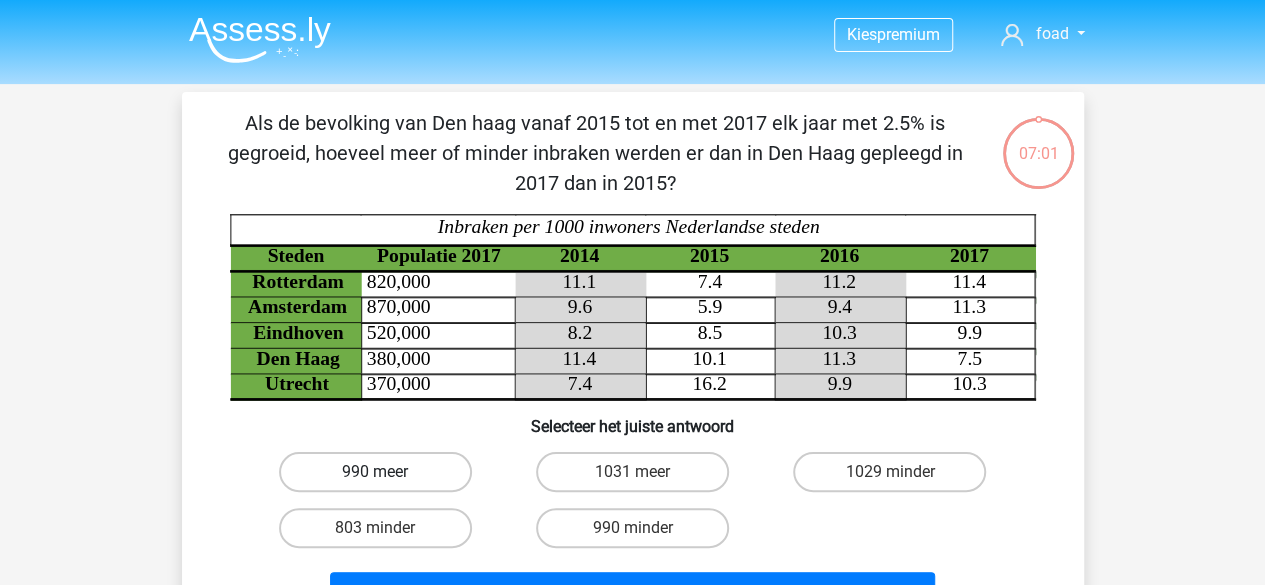click on "990 meer" at bounding box center (375, 472) 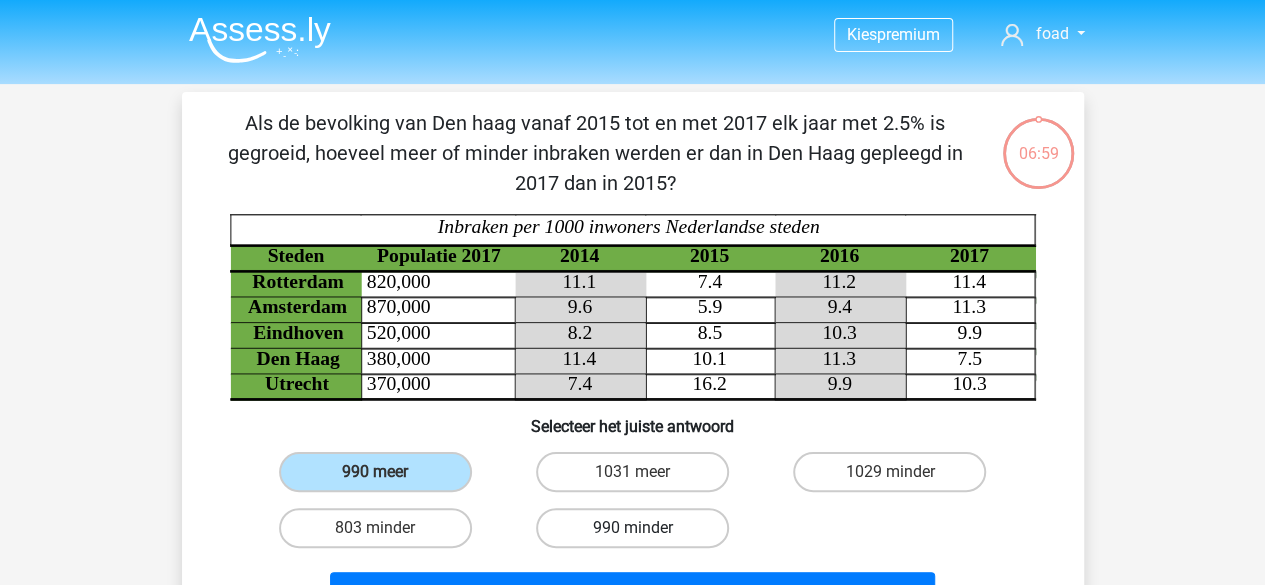 click on "1031 meer" at bounding box center [638, 478] 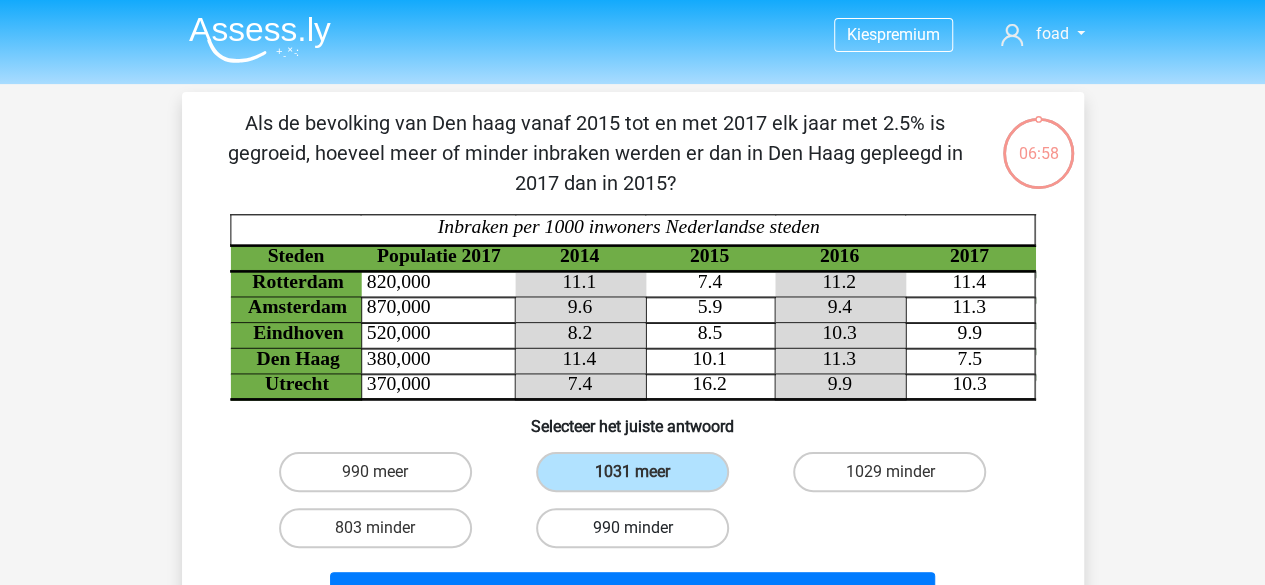 click on "1029 minder" at bounding box center (896, 478) 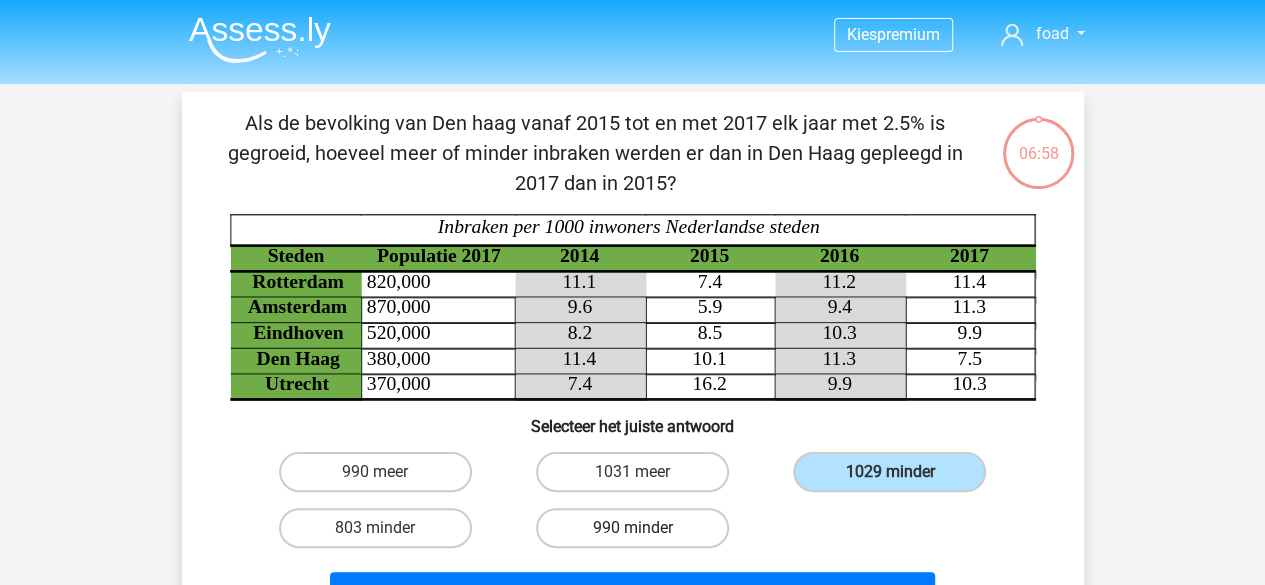 click on "803 minder" at bounding box center [381, 534] 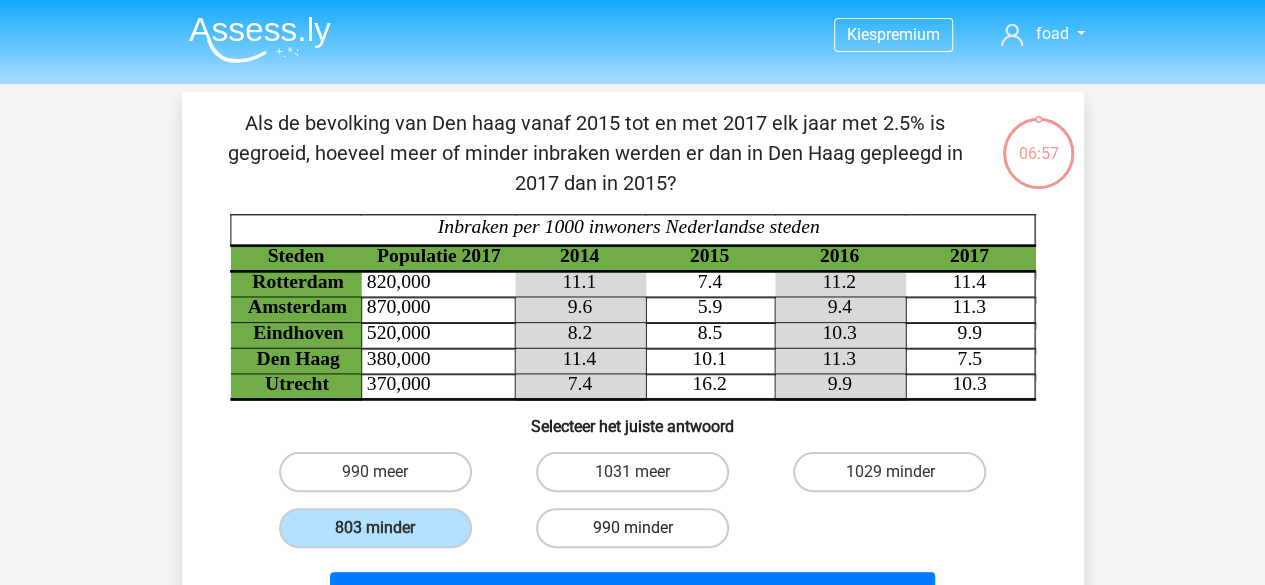 click on "1029 minder" at bounding box center (896, 478) 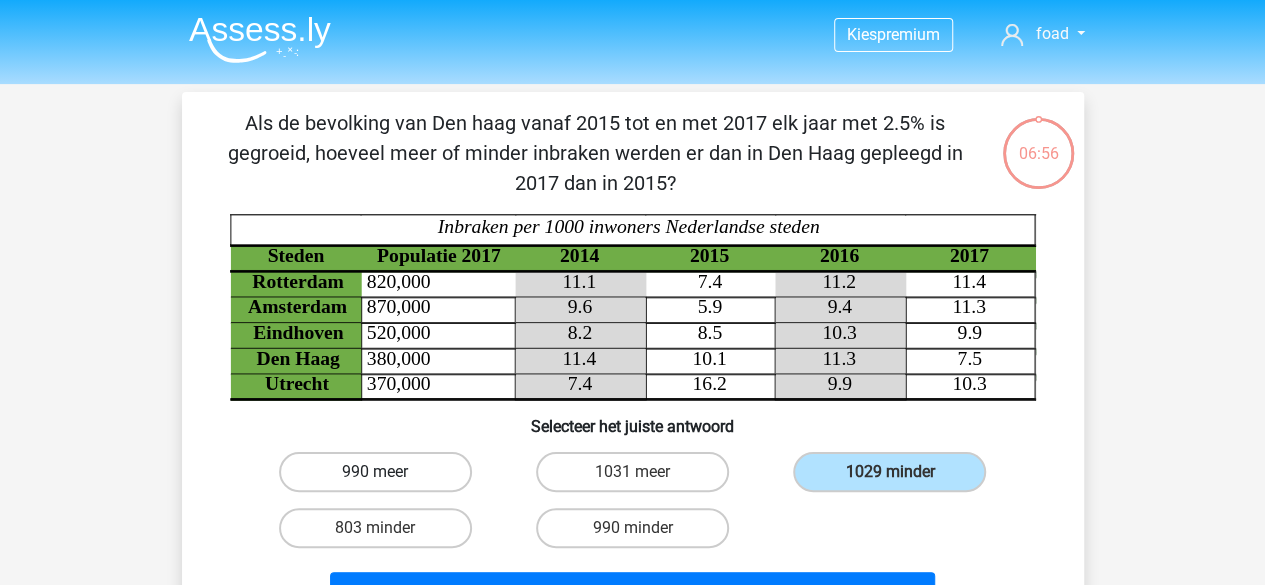 click on "990 meer" at bounding box center (375, 472) 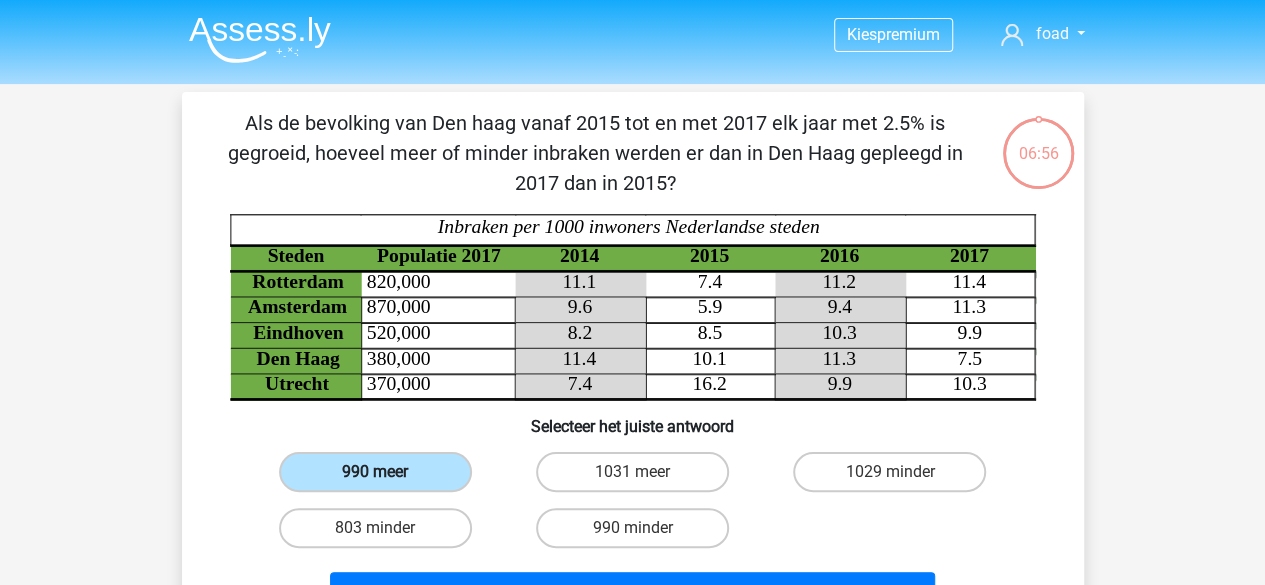 click on "990 meer" at bounding box center [375, 472] 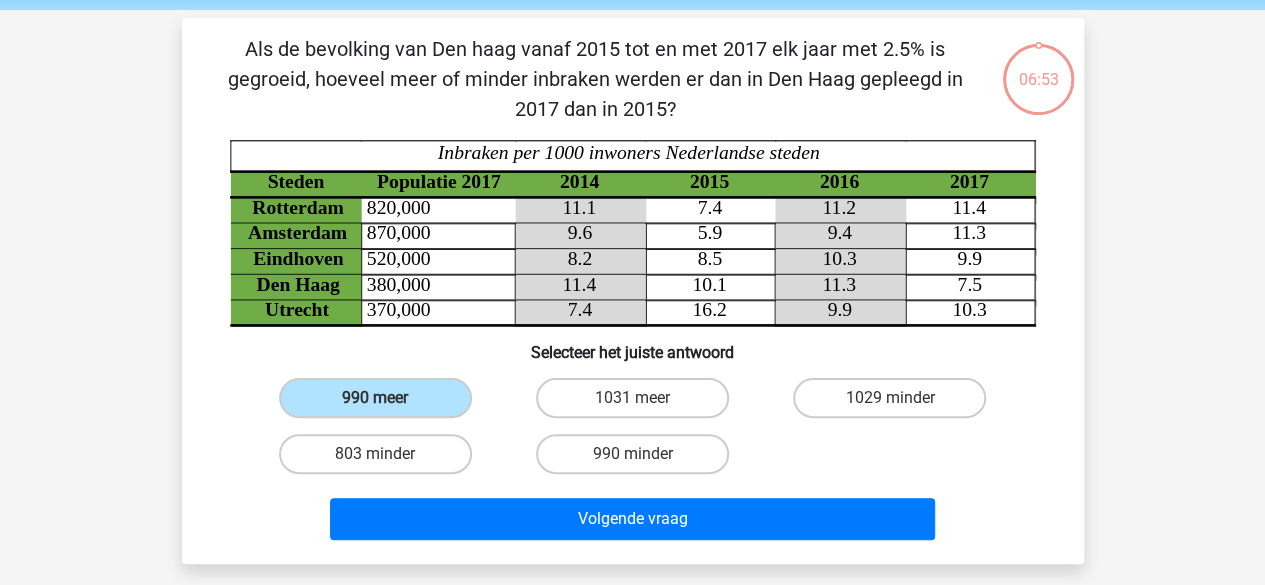 scroll, scrollTop: 76, scrollLeft: 0, axis: vertical 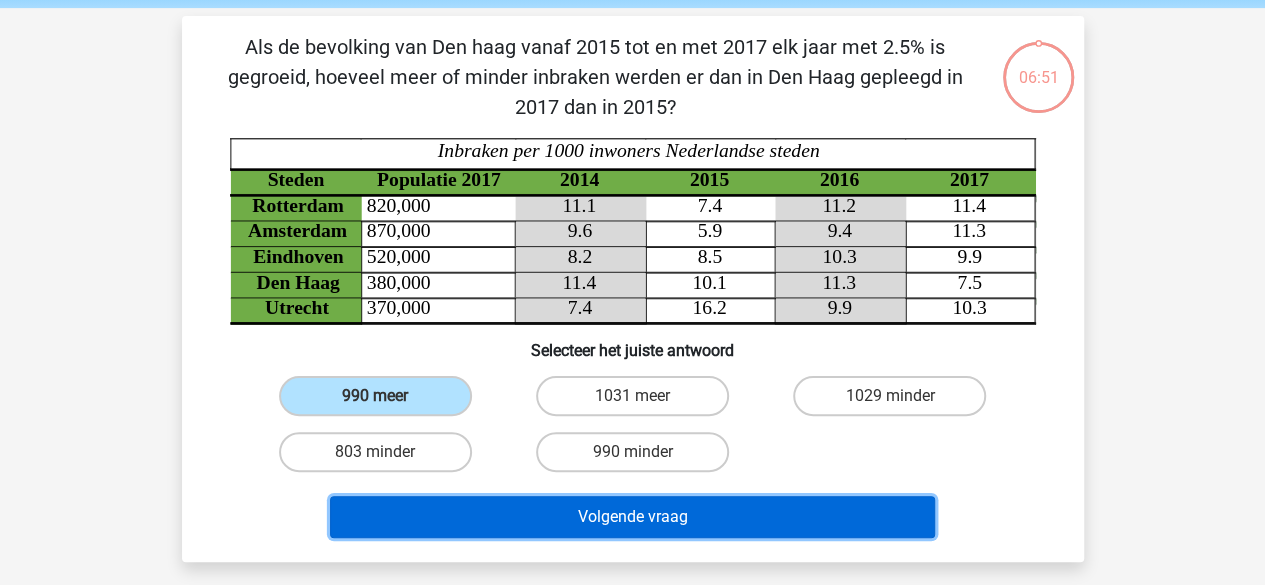 click on "Volgende vraag" at bounding box center (632, 517) 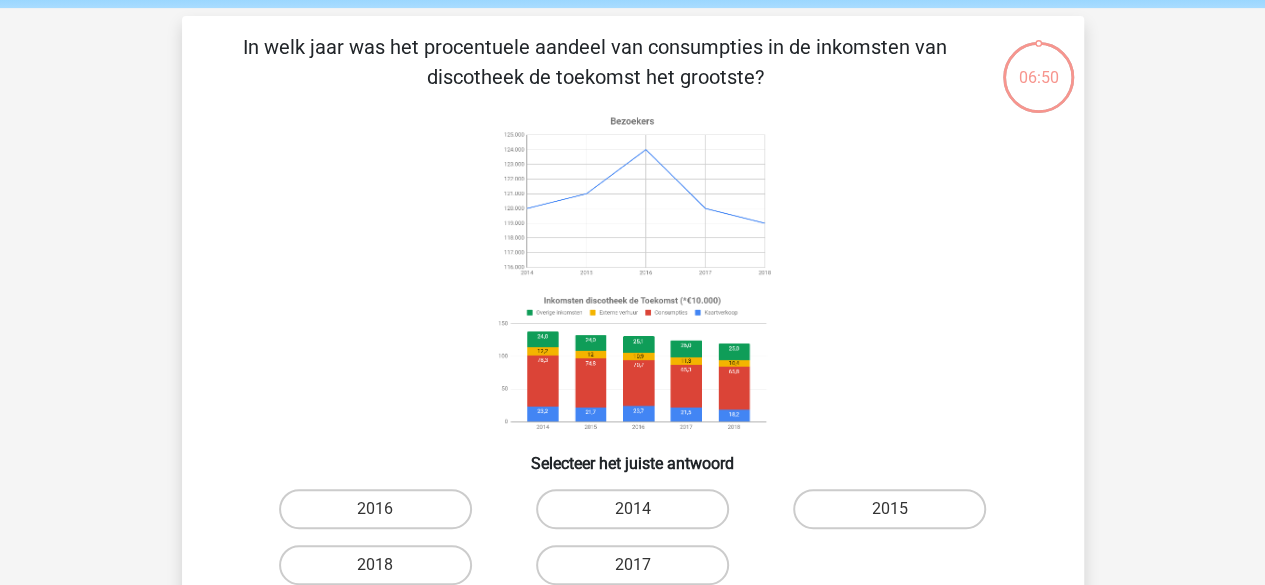 scroll, scrollTop: 92, scrollLeft: 0, axis: vertical 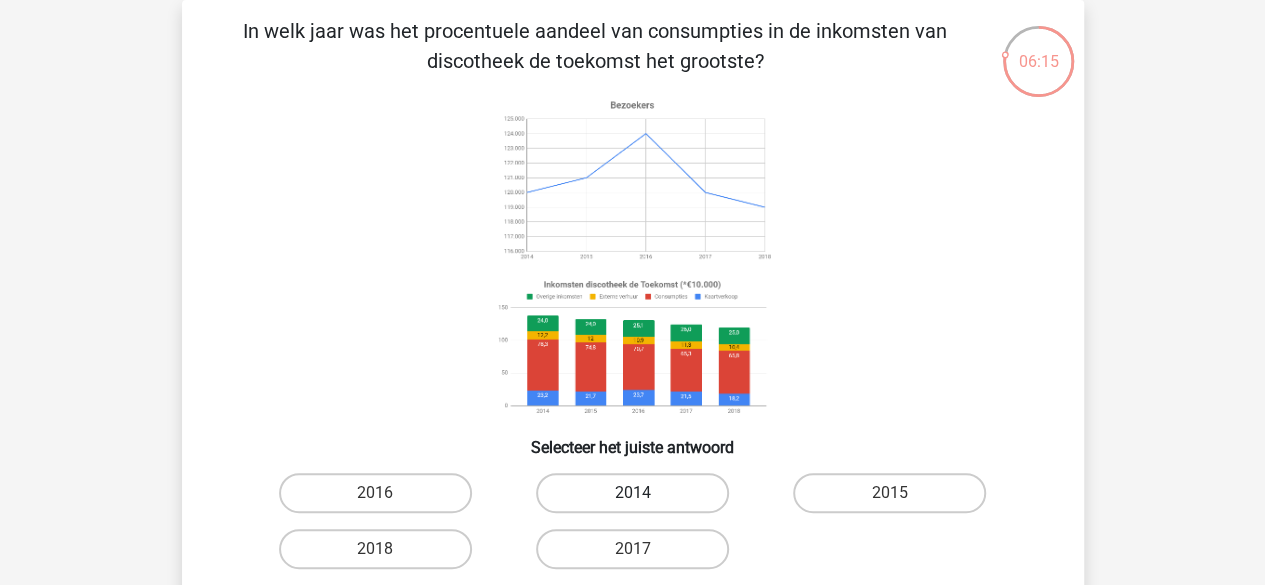 click on "2014" at bounding box center [632, 493] 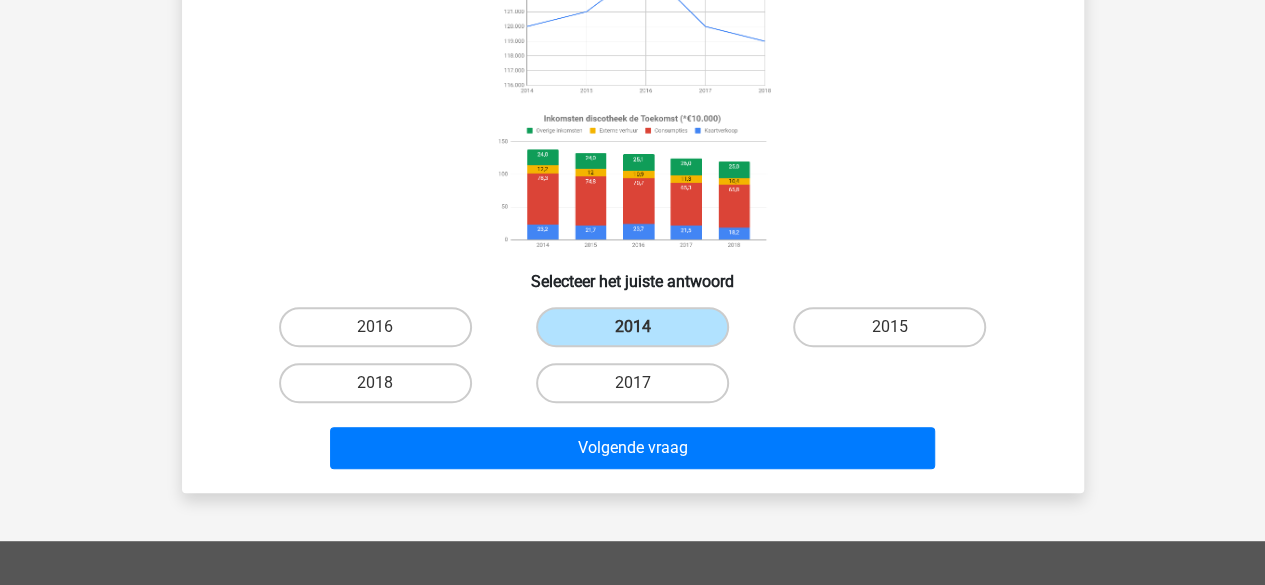 scroll, scrollTop: 260, scrollLeft: 0, axis: vertical 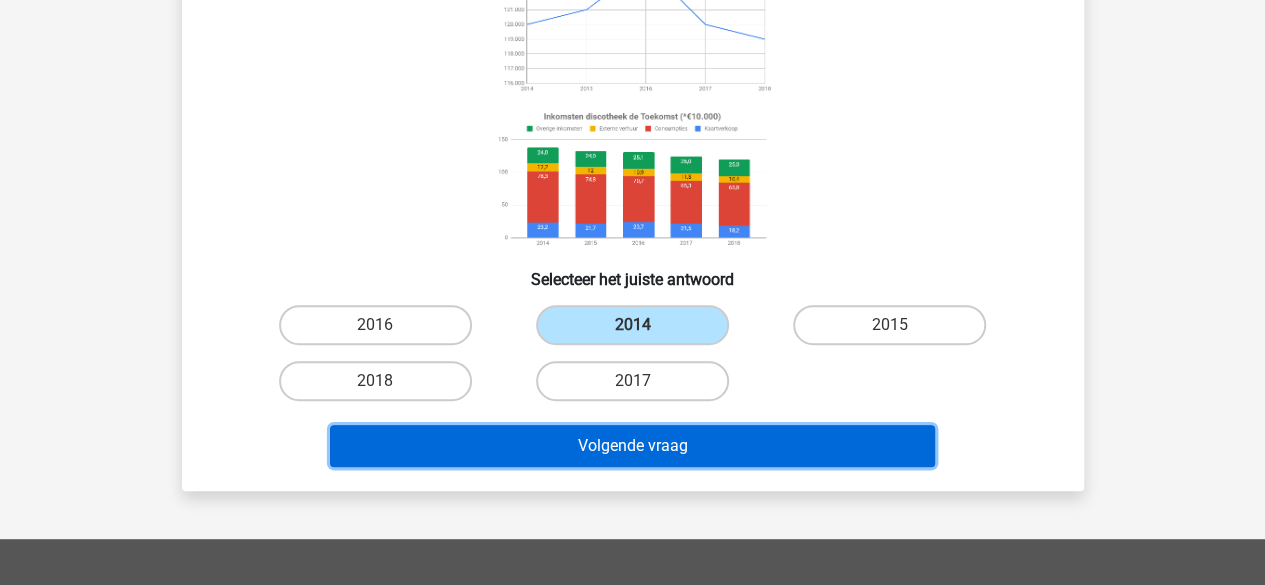click on "Volgende vraag" at bounding box center (632, 446) 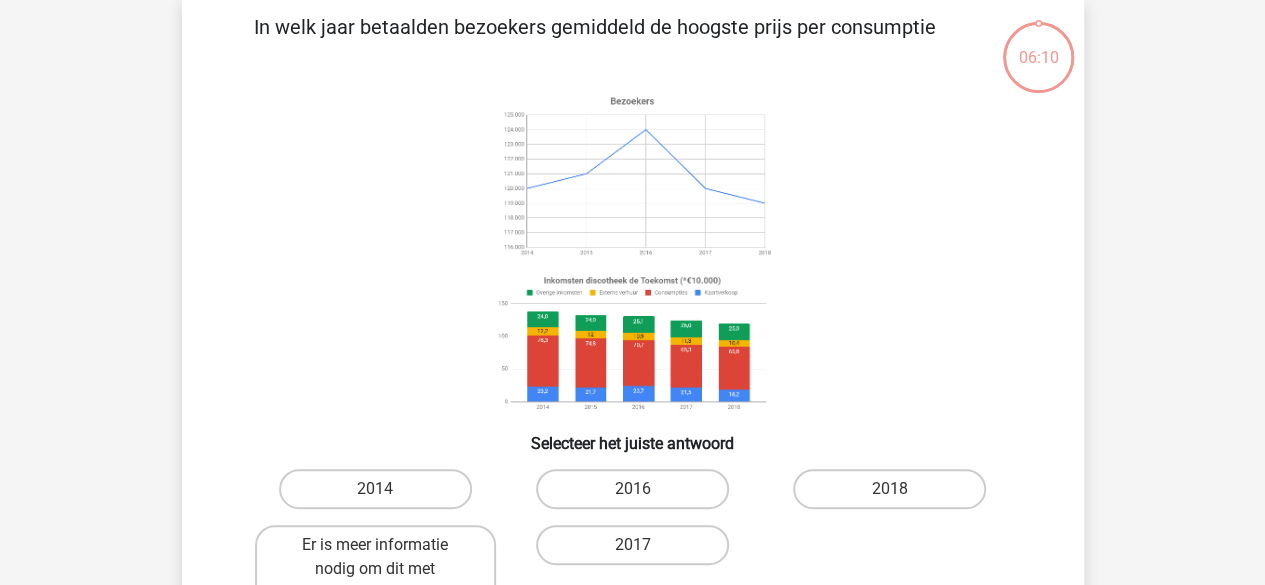 scroll, scrollTop: 92, scrollLeft: 0, axis: vertical 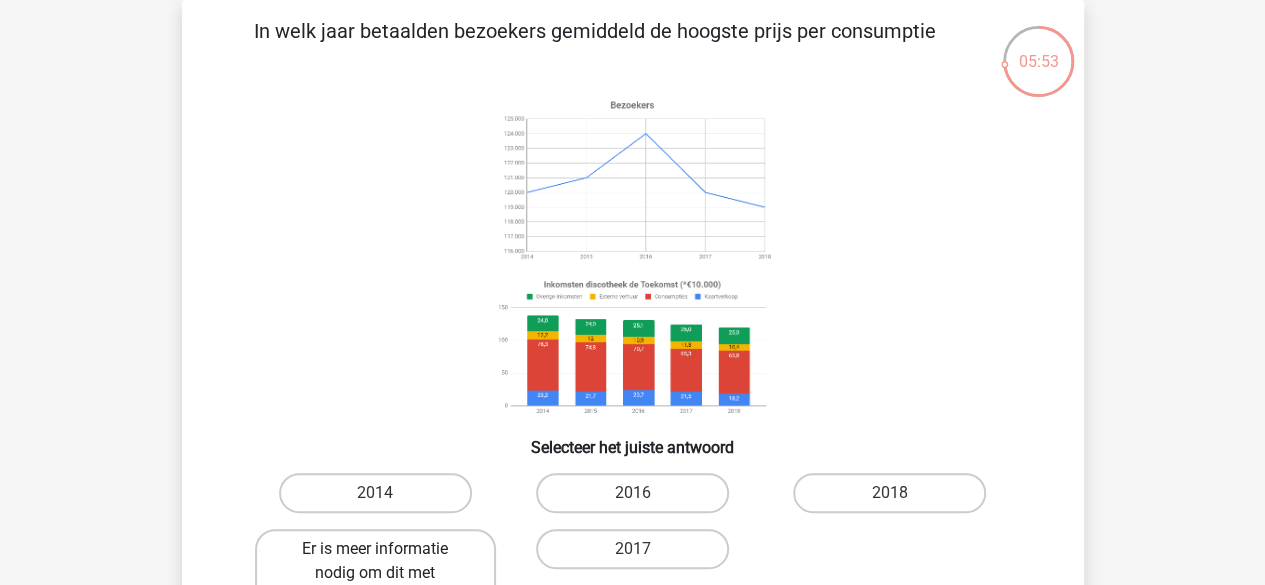 click on "Er is meer informatie nodig om dit met zekerheid te kunnen zeggen." at bounding box center (375, 585) 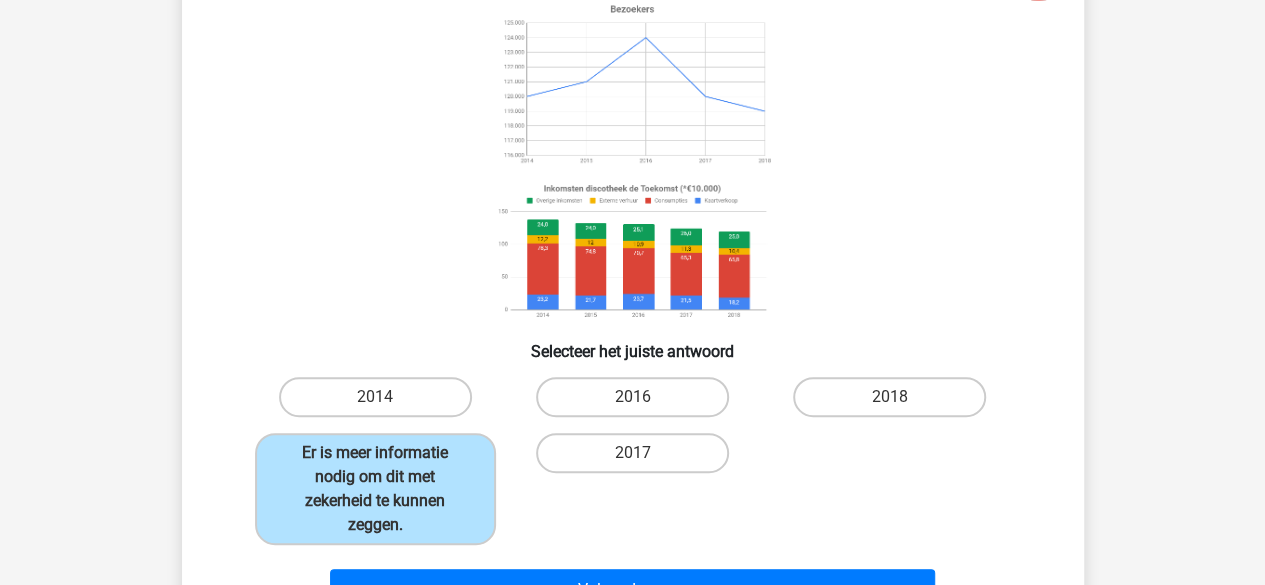 scroll, scrollTop: 202, scrollLeft: 0, axis: vertical 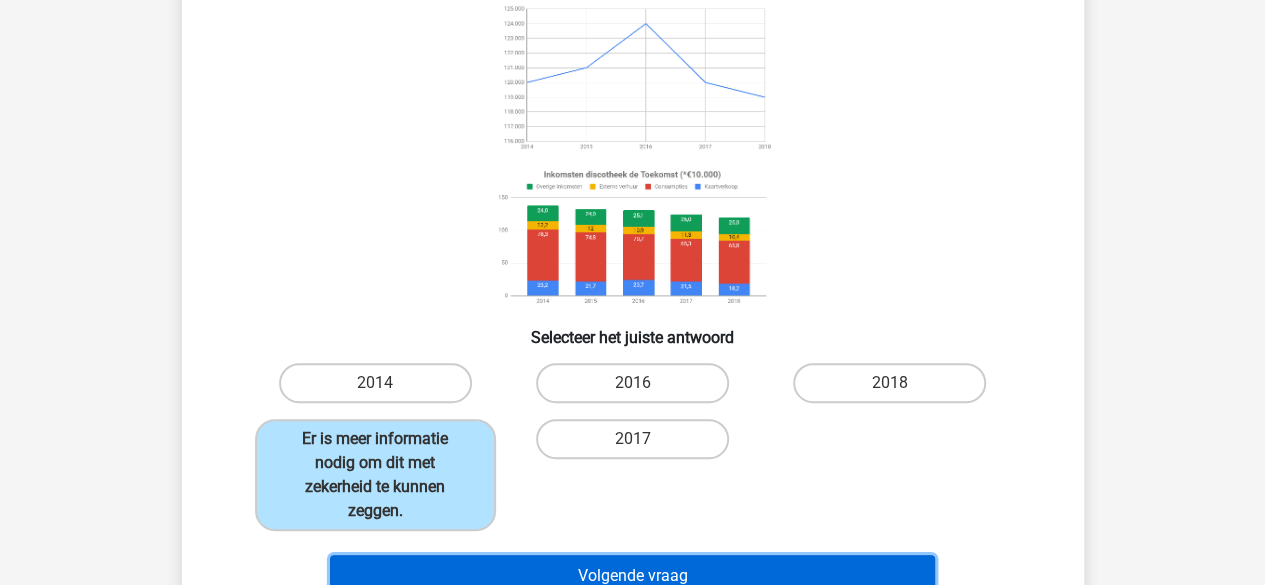 click on "Volgende vraag" at bounding box center [632, 576] 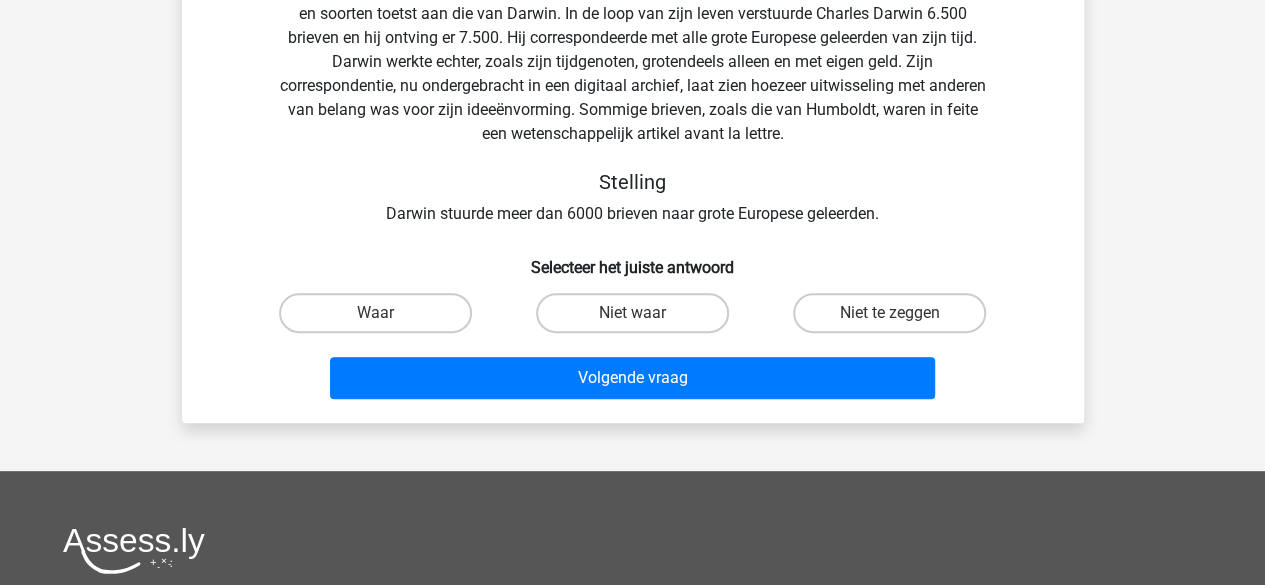 scroll, scrollTop: 92, scrollLeft: 0, axis: vertical 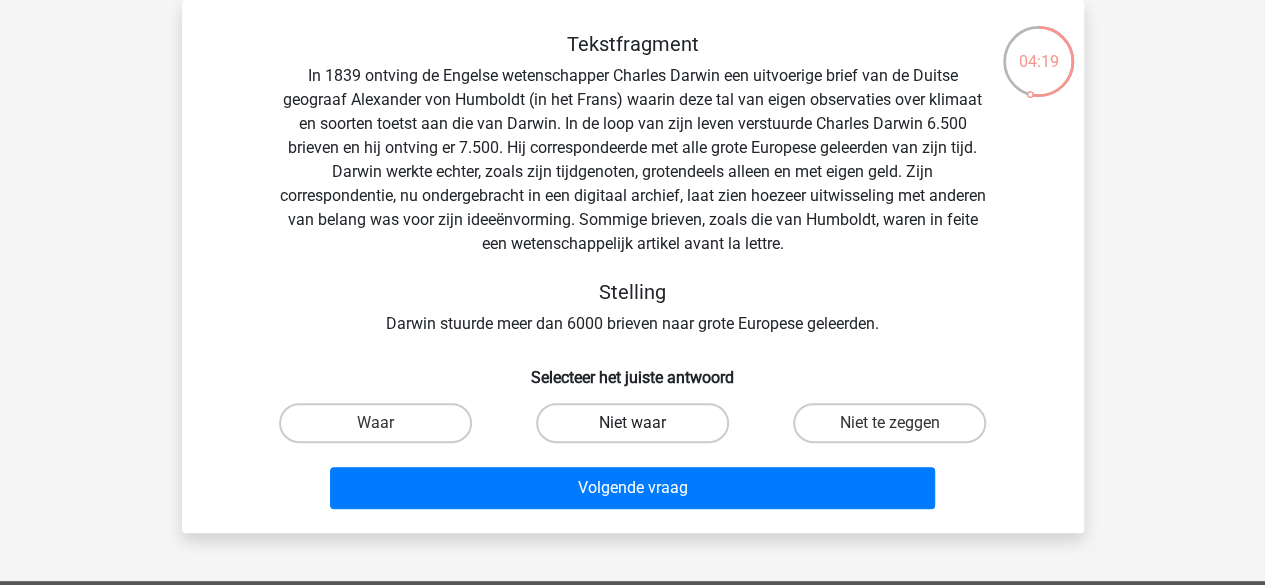 click on "Niet waar" at bounding box center [632, 423] 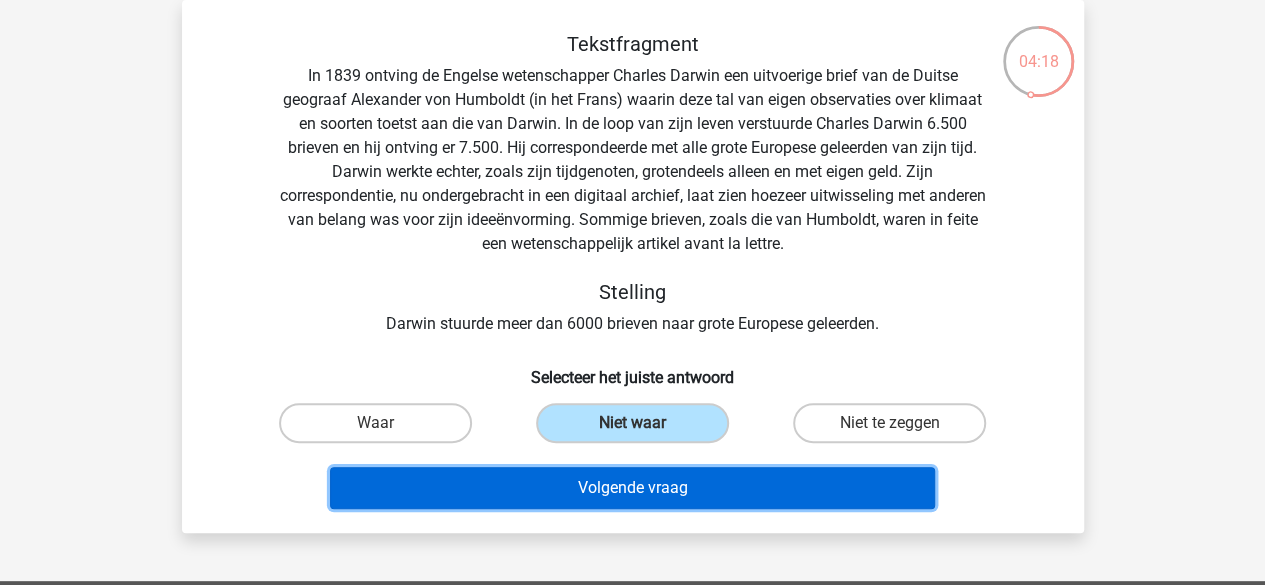 click on "Volgende vraag" at bounding box center (632, 488) 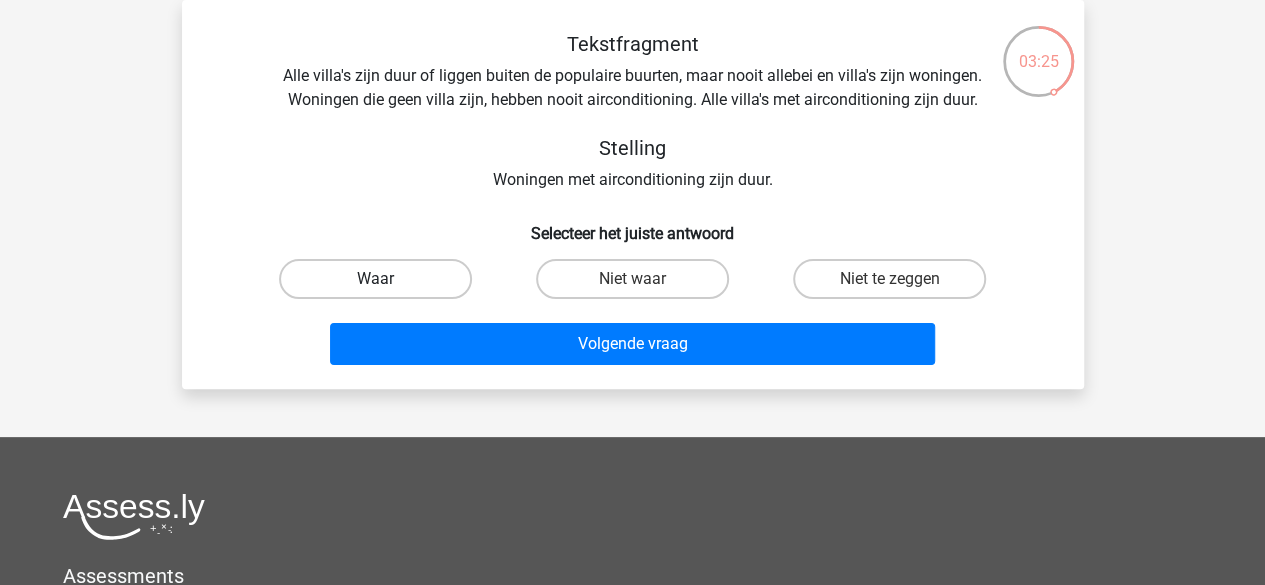 click on "Waar" at bounding box center [375, 279] 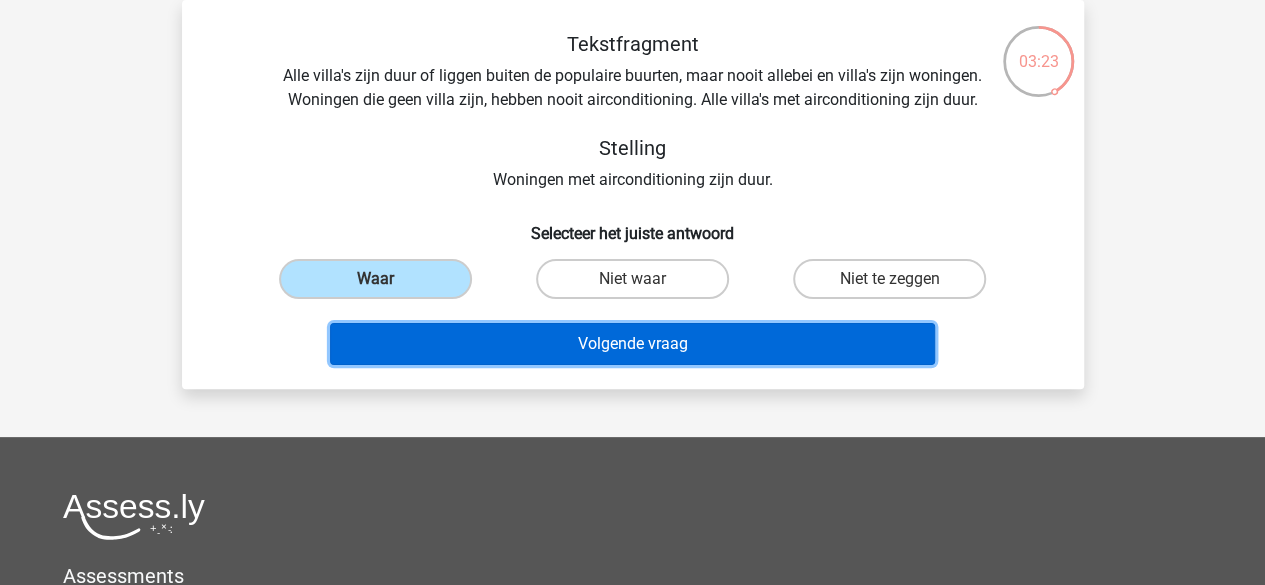 click on "Volgende vraag" at bounding box center (632, 344) 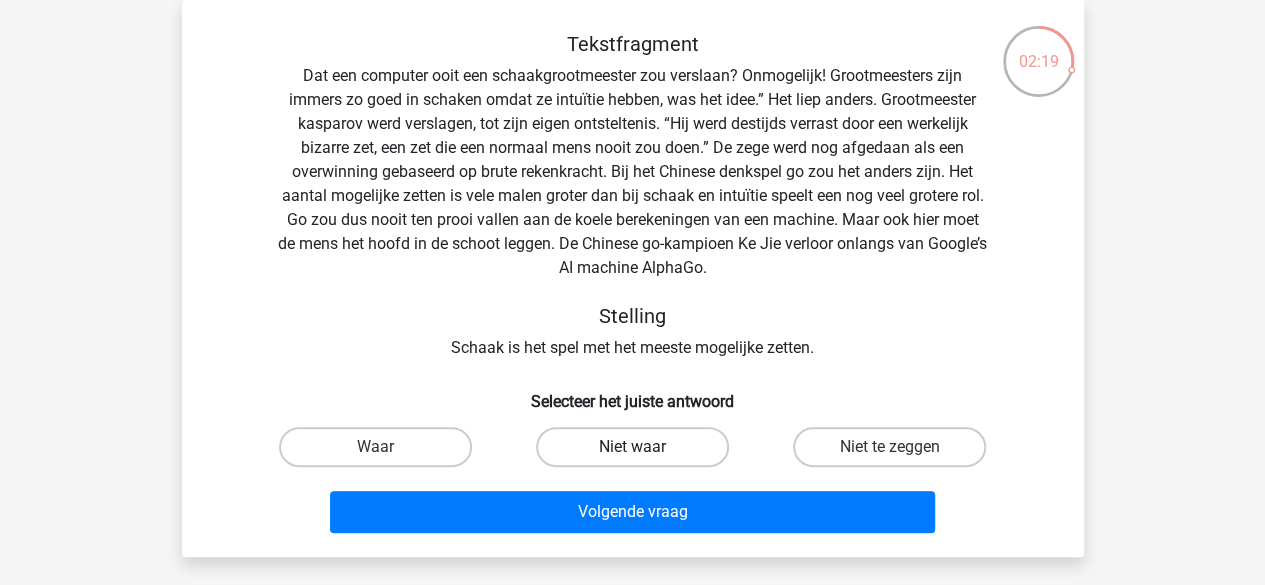click on "Niet waar" at bounding box center [632, 447] 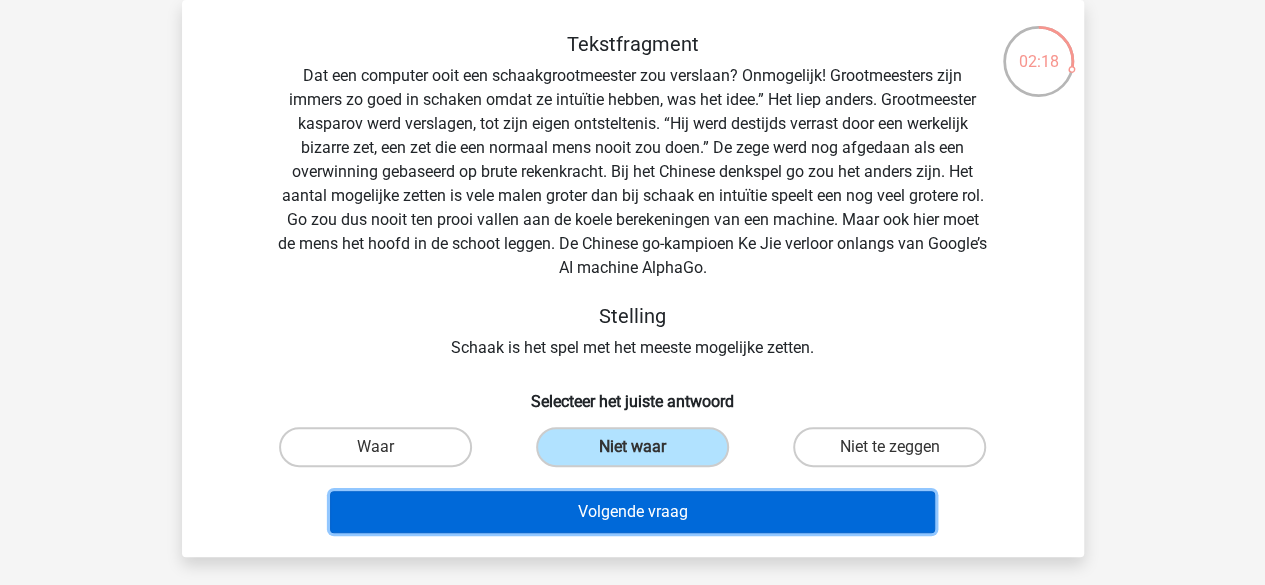 click on "Volgende vraag" at bounding box center (632, 512) 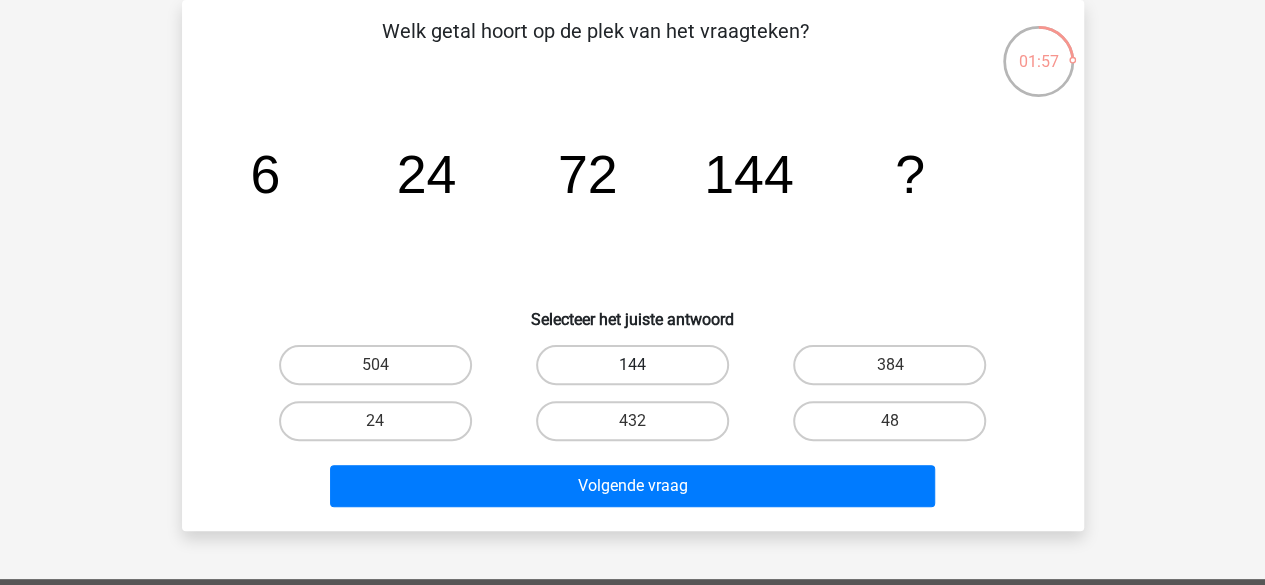 click on "144" at bounding box center [632, 365] 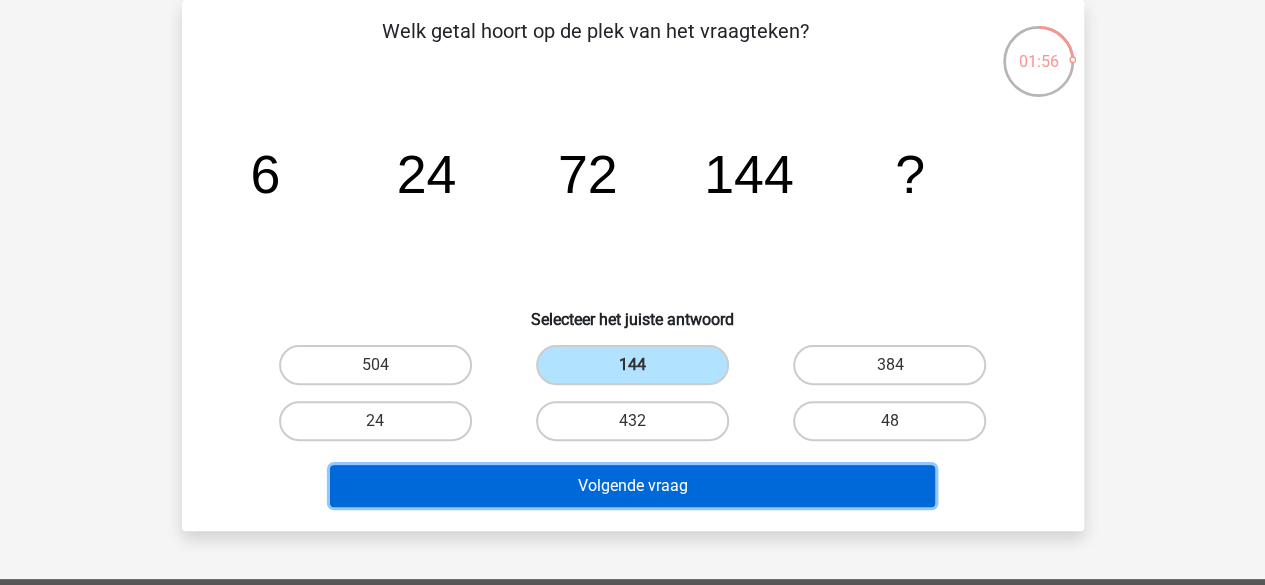 click on "Volgende vraag" at bounding box center [632, 486] 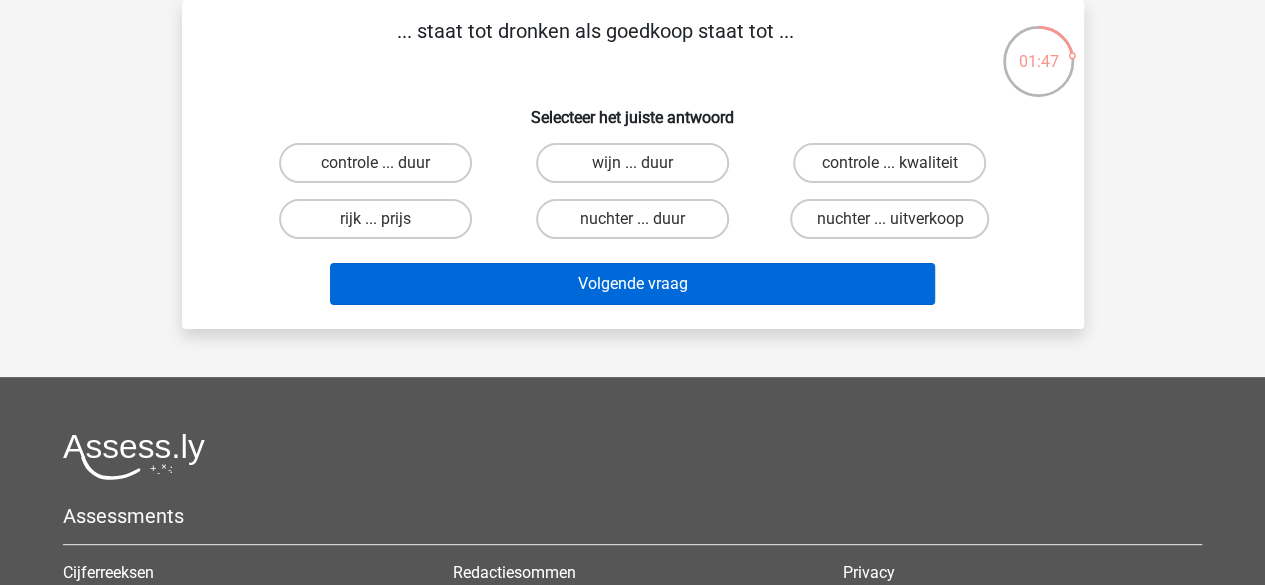drag, startPoint x: 556, startPoint y: 323, endPoint x: 579, endPoint y: 276, distance: 52.3259 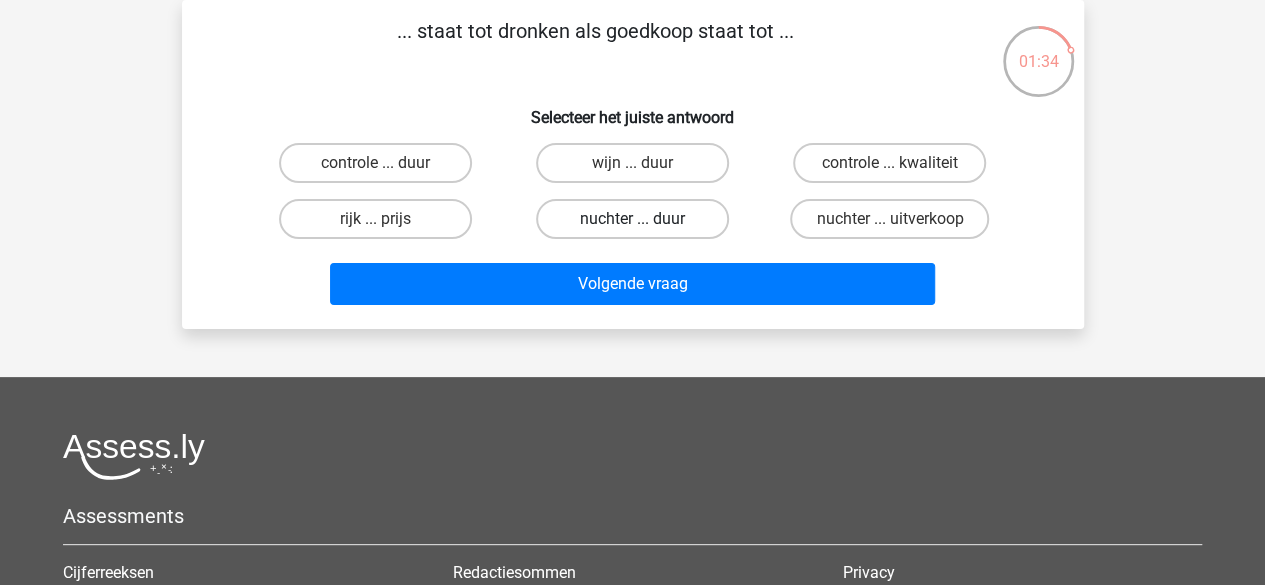 click on "nuchter ... duur" at bounding box center [632, 219] 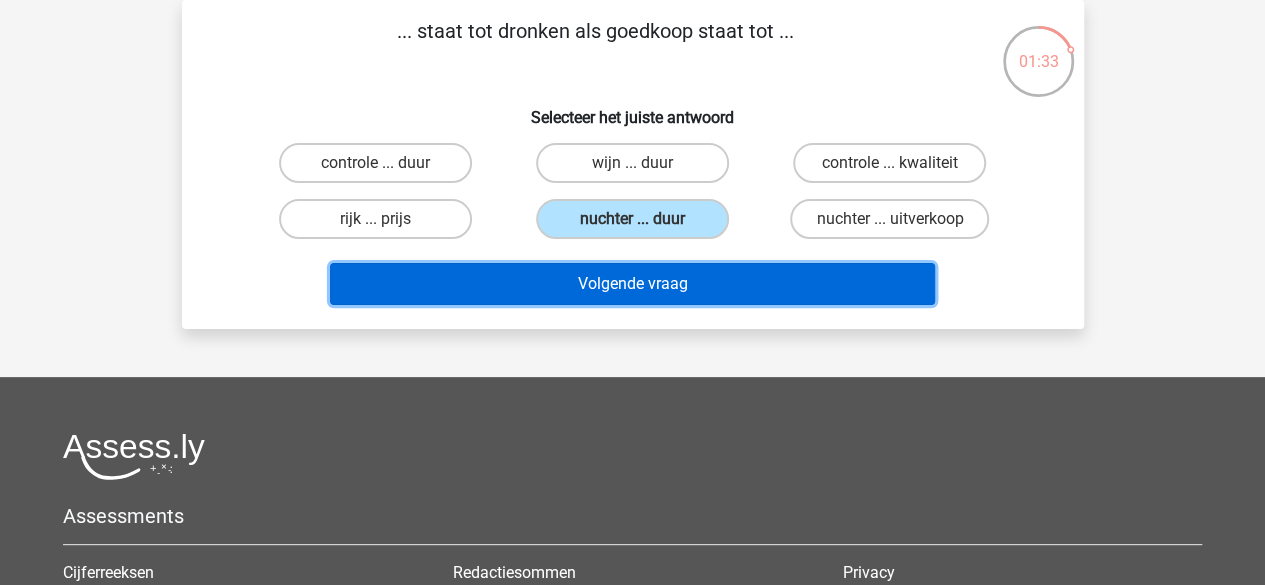 click on "Volgende vraag" at bounding box center [632, 284] 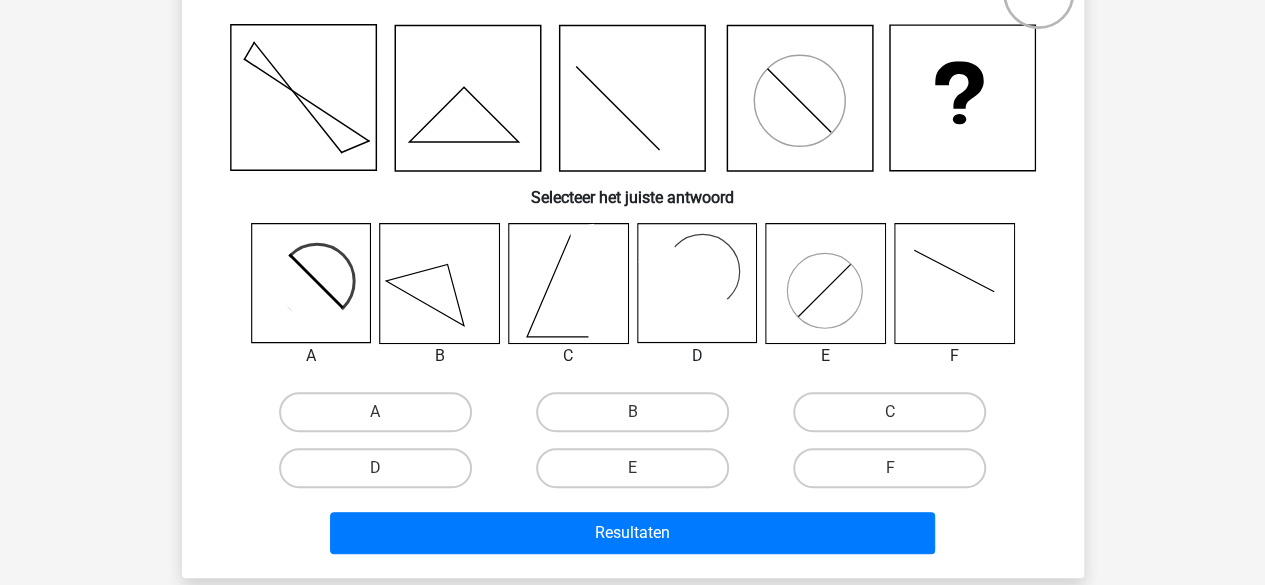 scroll, scrollTop: 161, scrollLeft: 0, axis: vertical 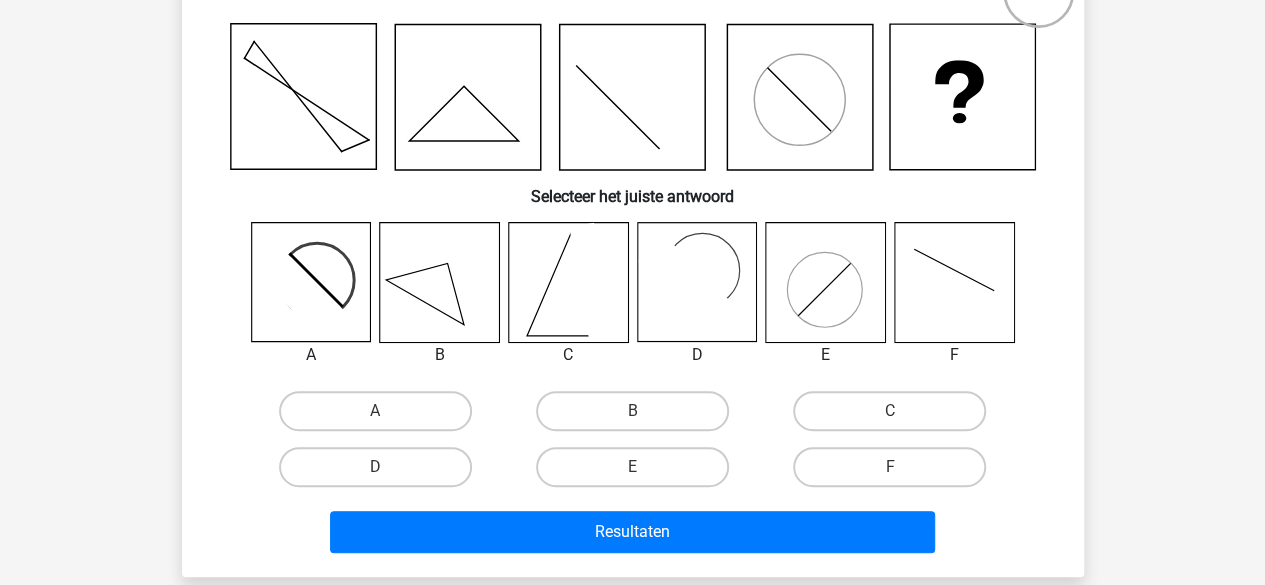 click 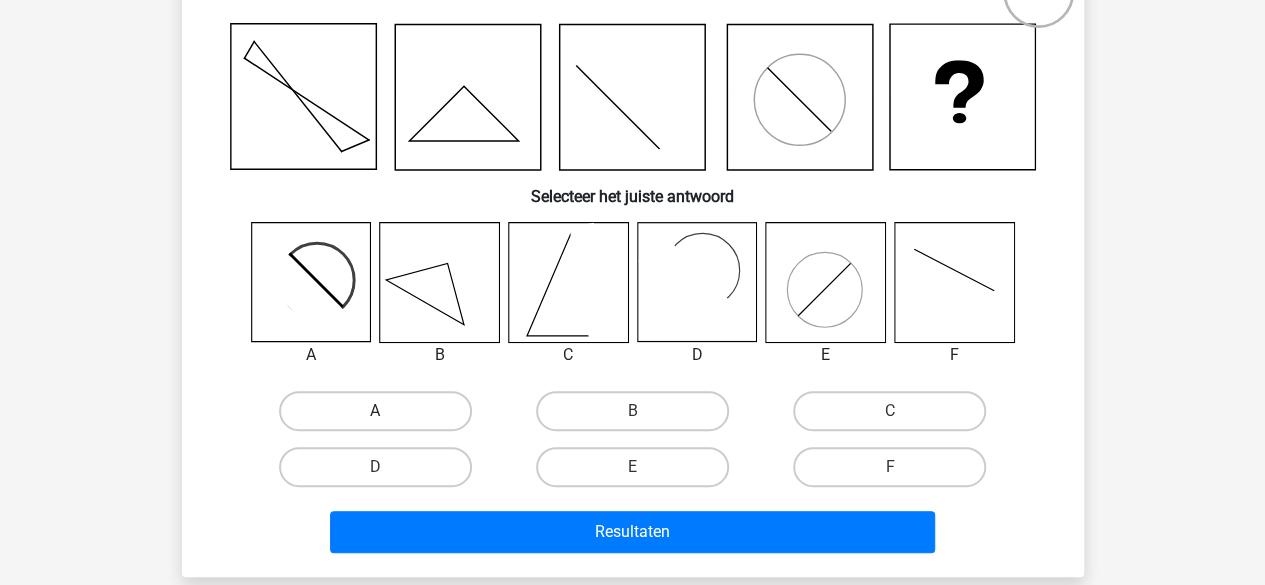 drag, startPoint x: 336, startPoint y: 287, endPoint x: 377, endPoint y: 395, distance: 115.52056 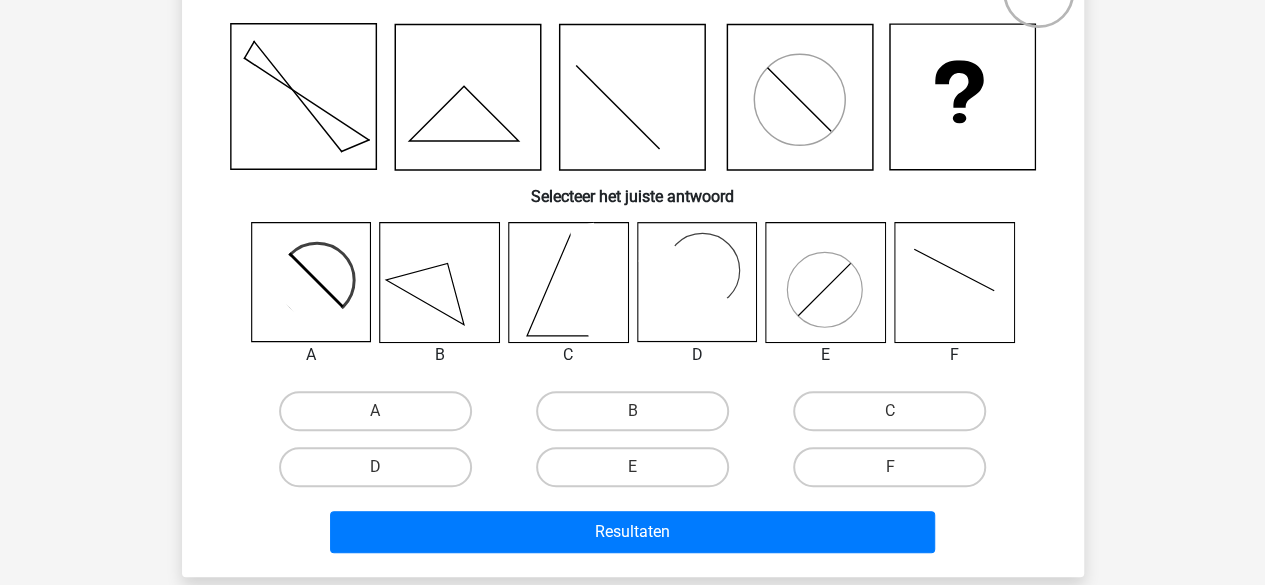 click on "A" at bounding box center (381, 417) 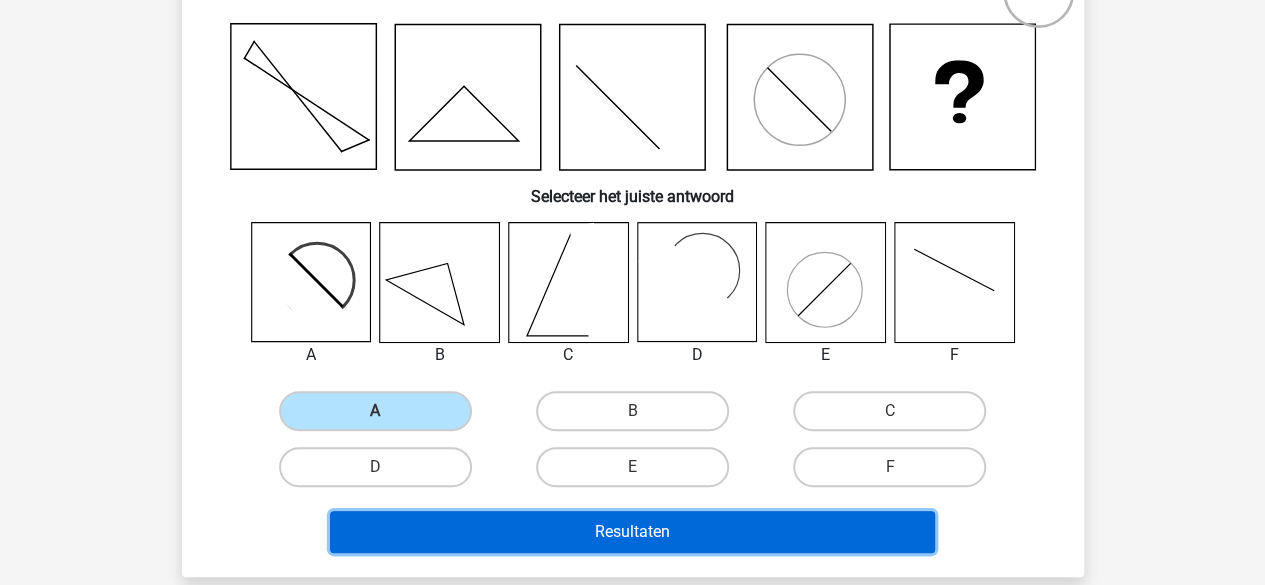 click on "Resultaten" at bounding box center [632, 532] 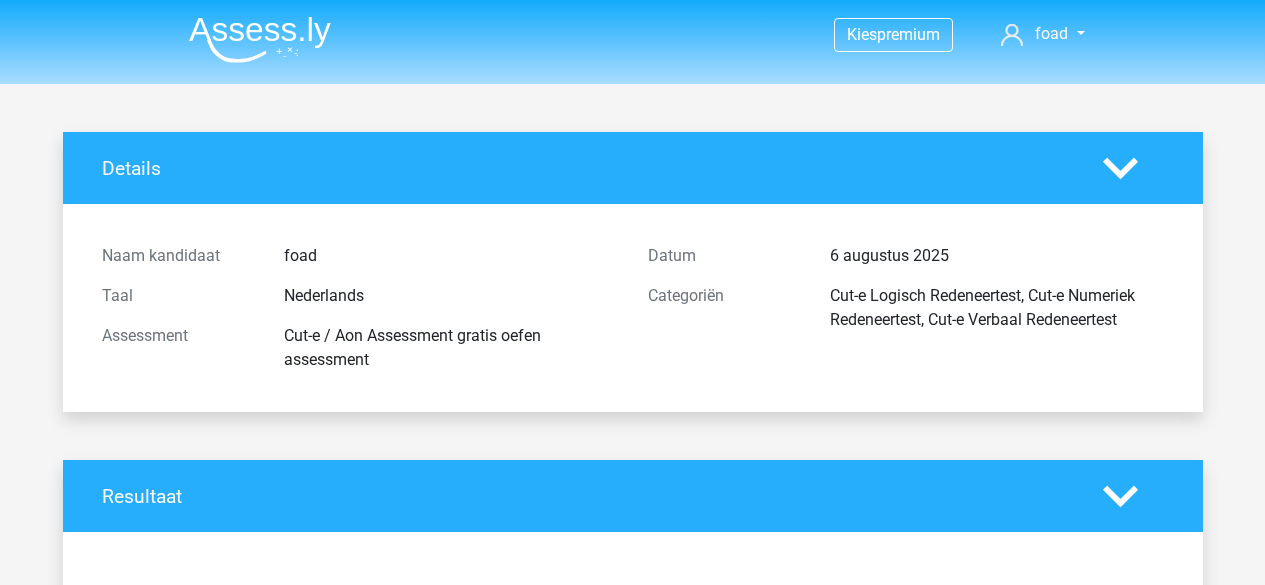 scroll, scrollTop: 0, scrollLeft: 0, axis: both 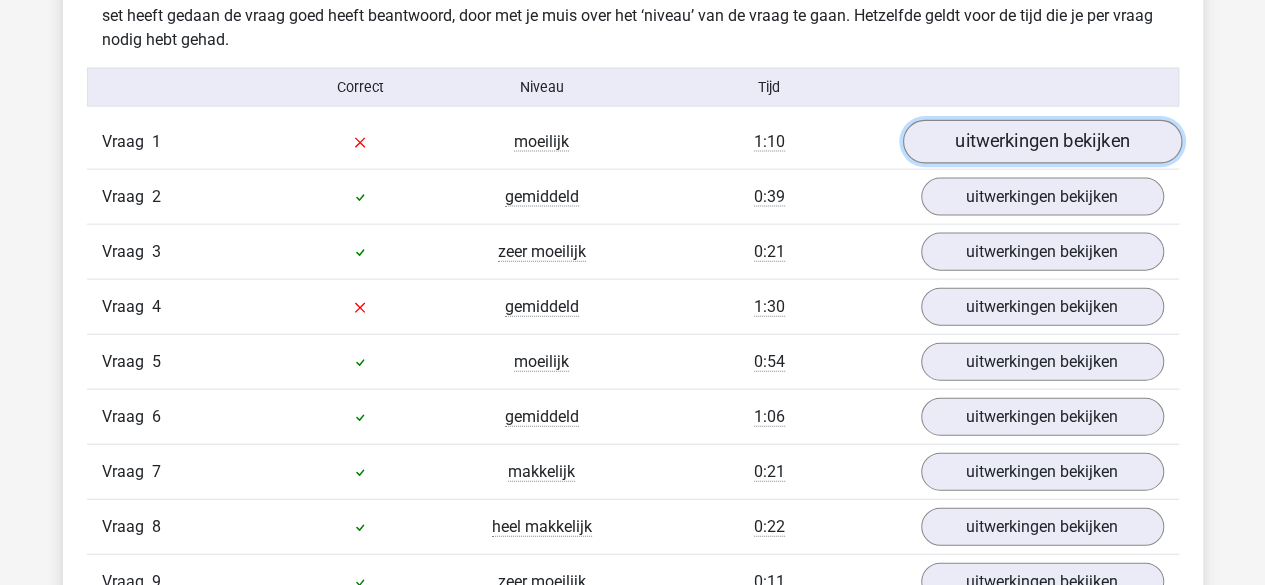 click on "uitwerkingen bekijken" at bounding box center (1041, 142) 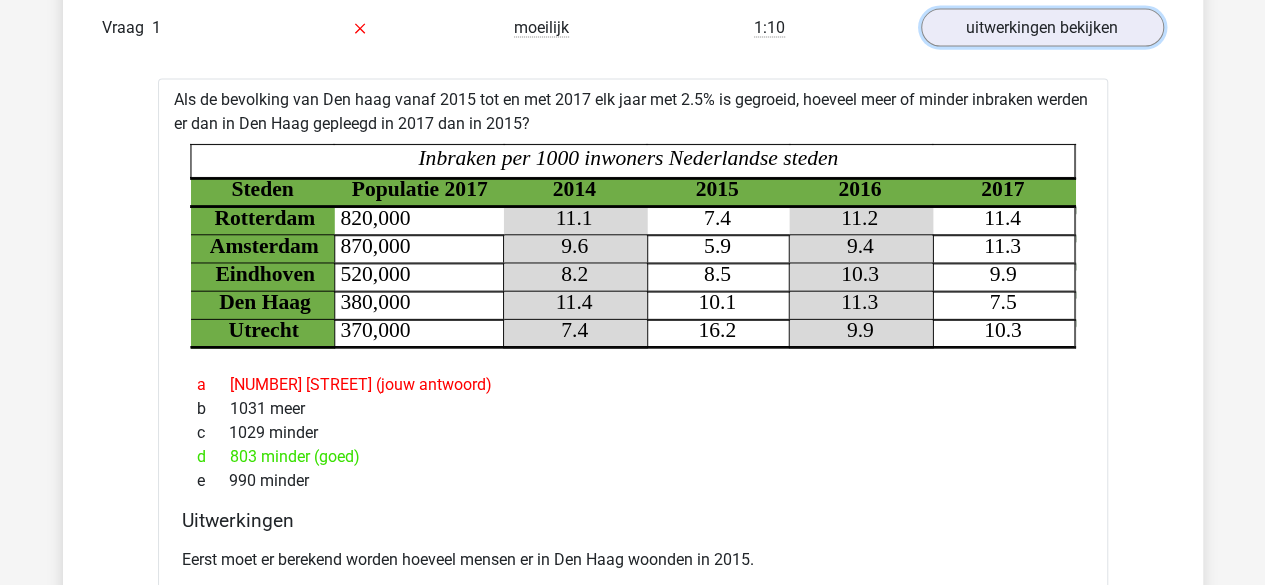 scroll, scrollTop: 2264, scrollLeft: 0, axis: vertical 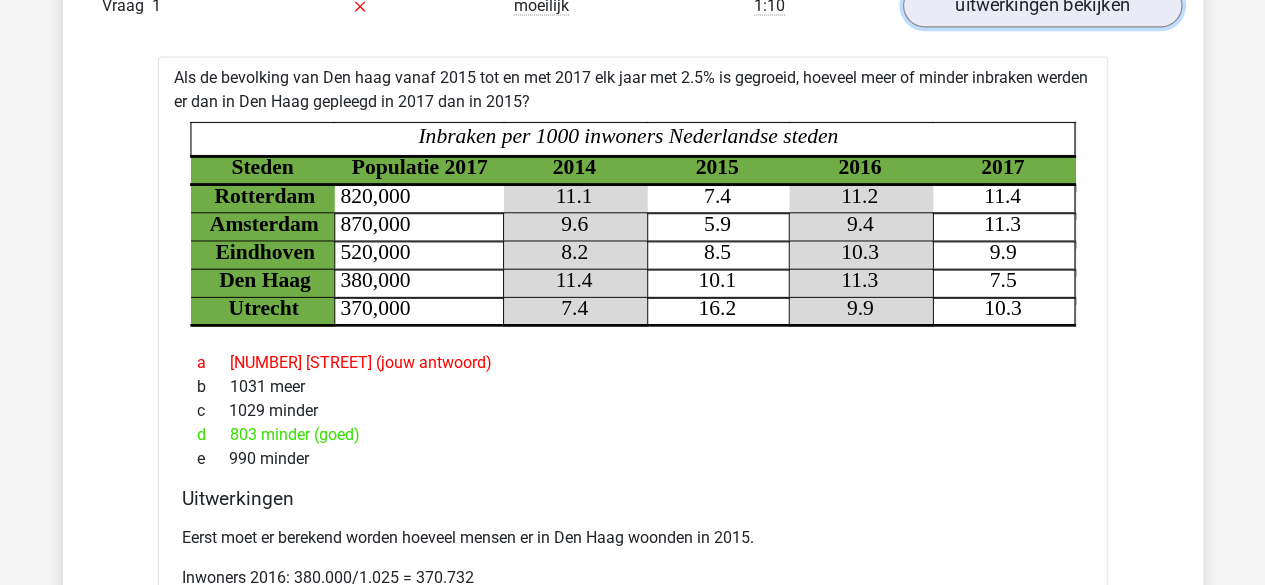 click on "uitwerkingen bekijken" at bounding box center [1041, 6] 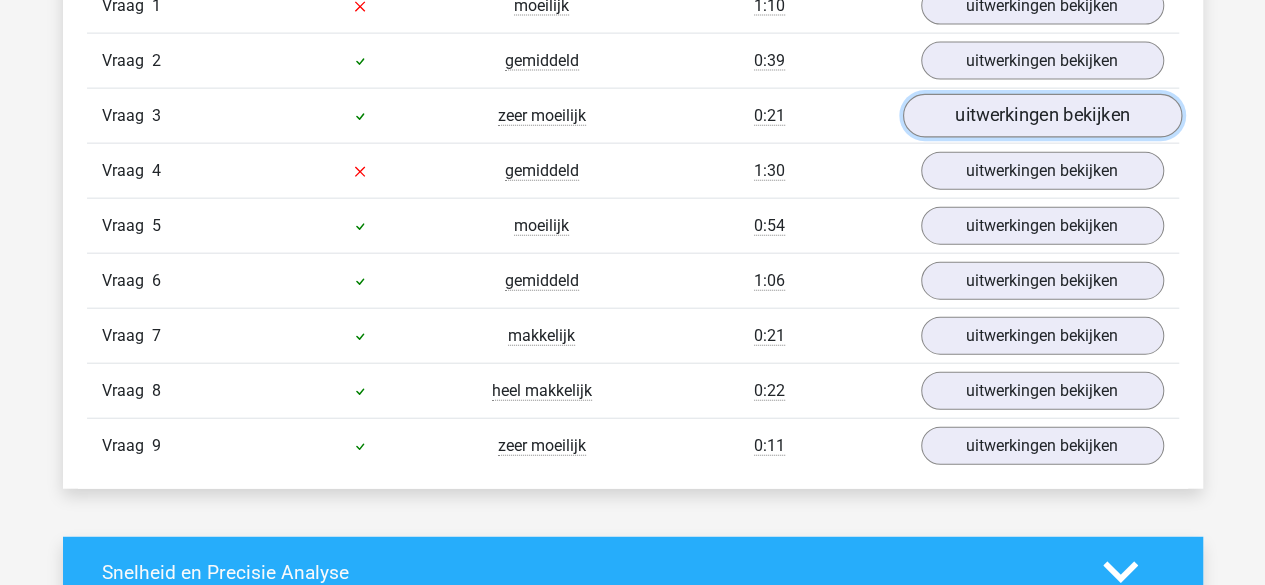 click on "uitwerkingen bekijken" at bounding box center (1041, 116) 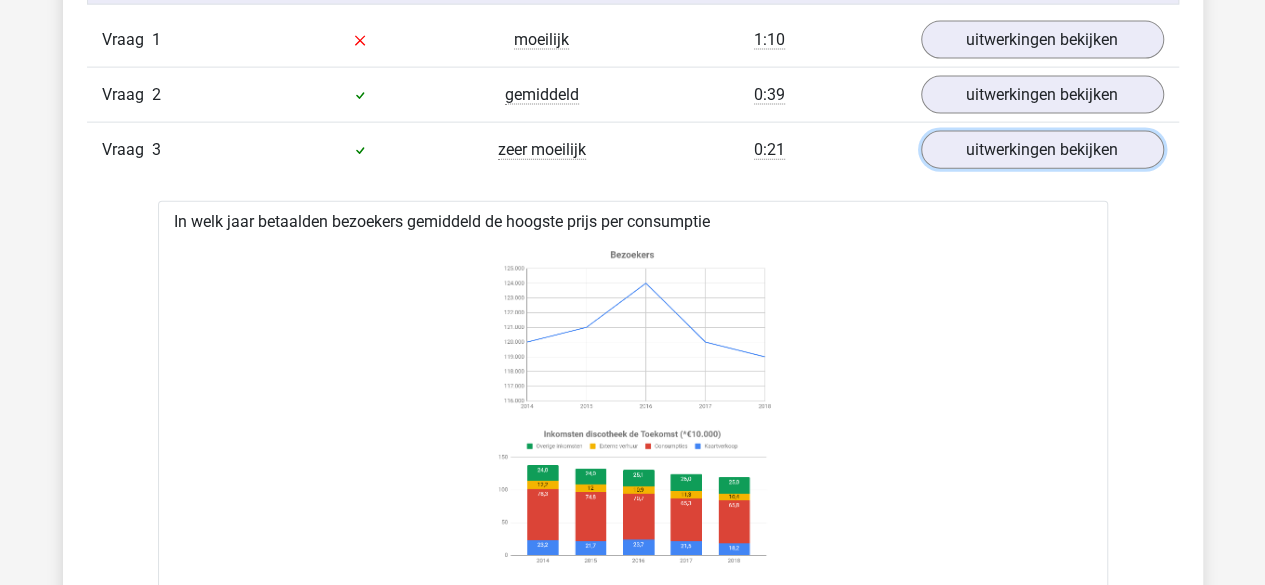 scroll, scrollTop: 2244, scrollLeft: 0, axis: vertical 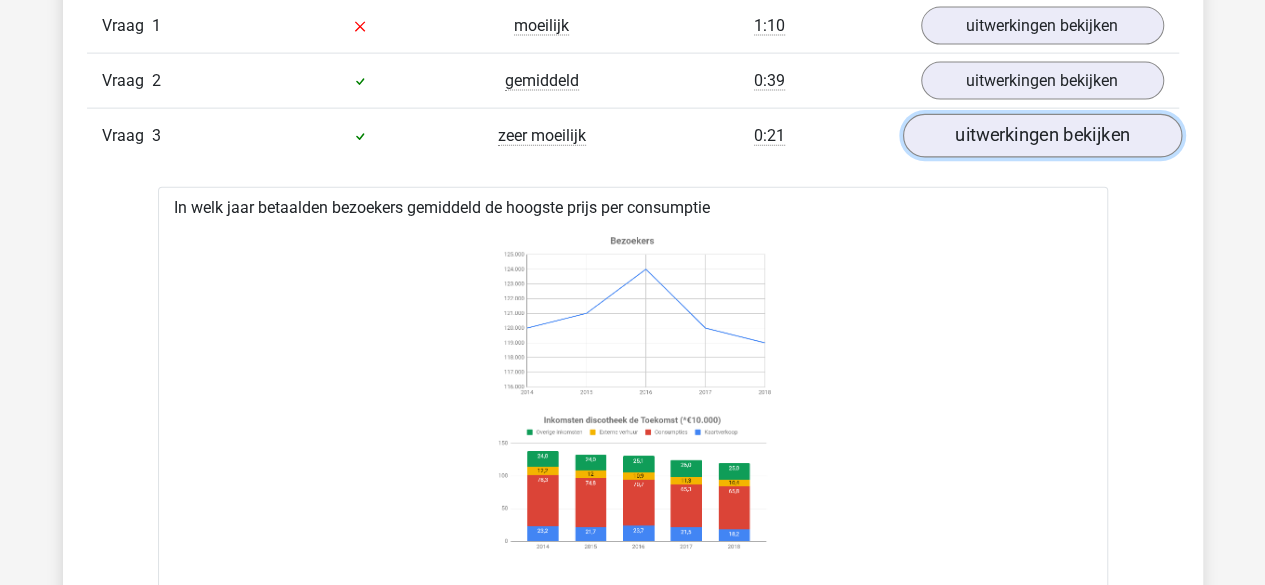 click on "uitwerkingen bekijken" at bounding box center [1041, 136] 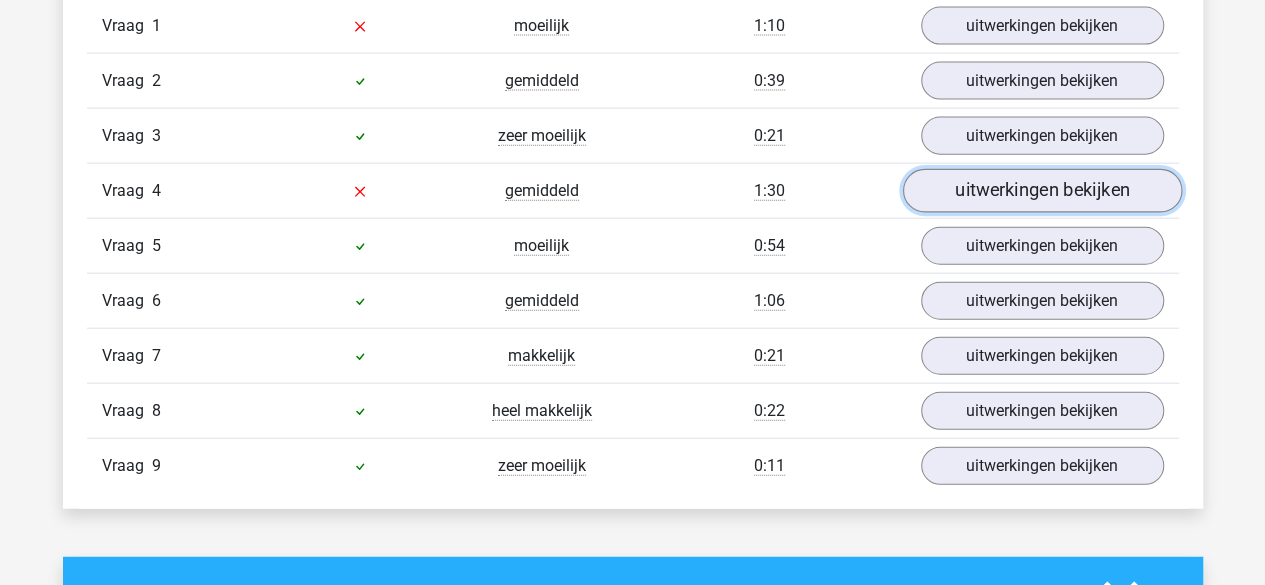 click on "uitwerkingen bekijken" at bounding box center (1041, 191) 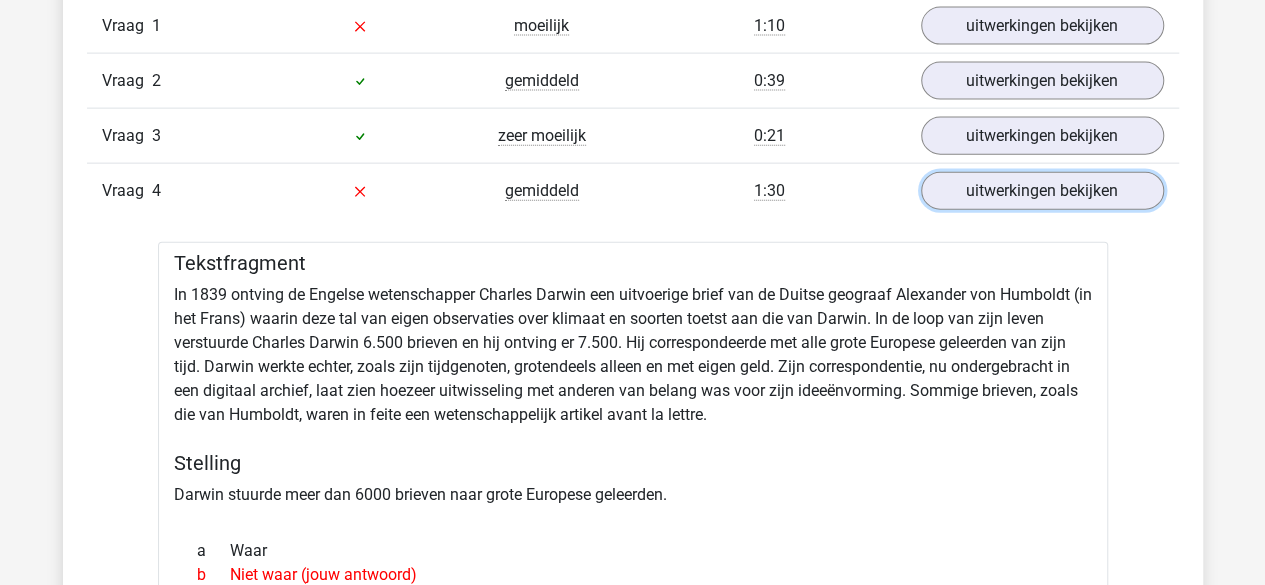 scroll, scrollTop: 2356, scrollLeft: 0, axis: vertical 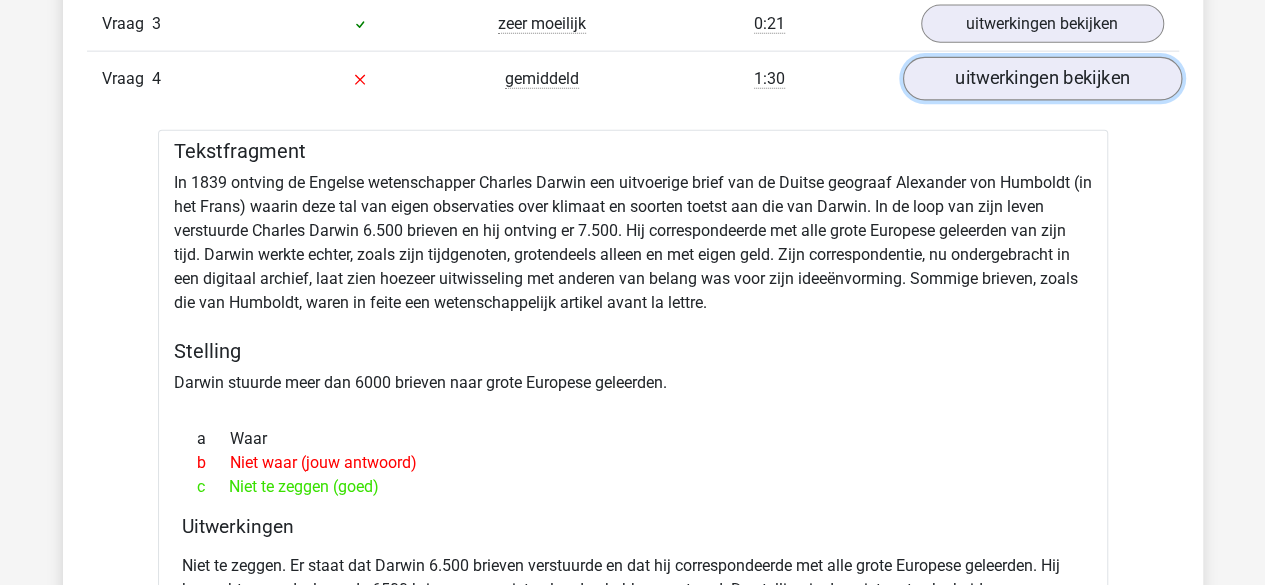click on "uitwerkingen bekijken" at bounding box center (1041, 79) 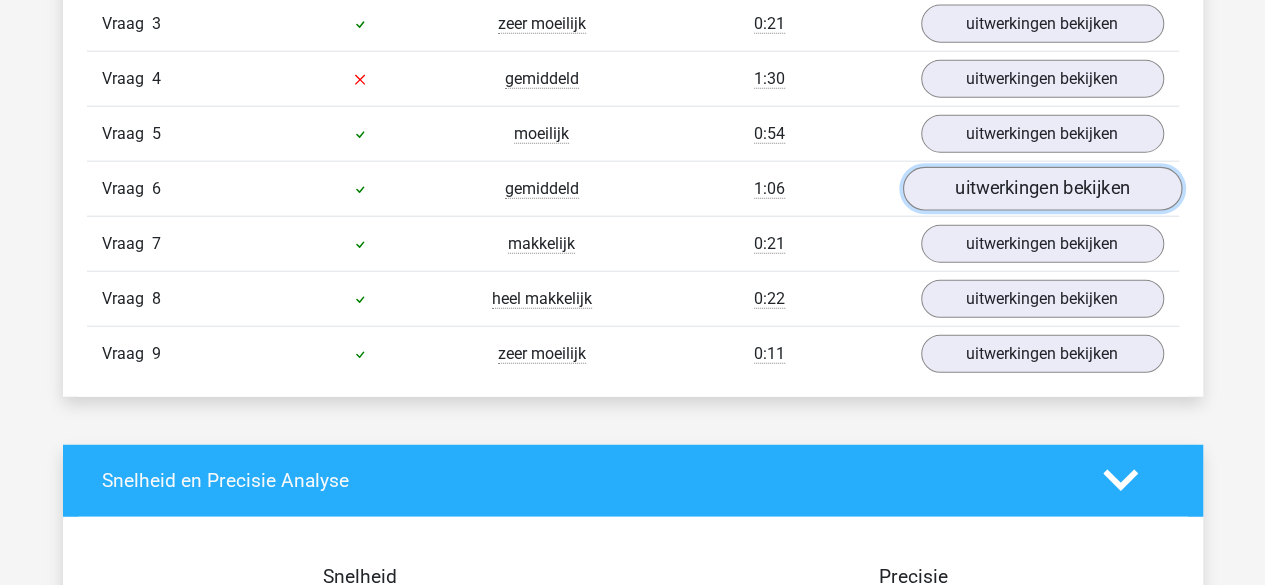 click on "uitwerkingen bekijken" at bounding box center (1041, 189) 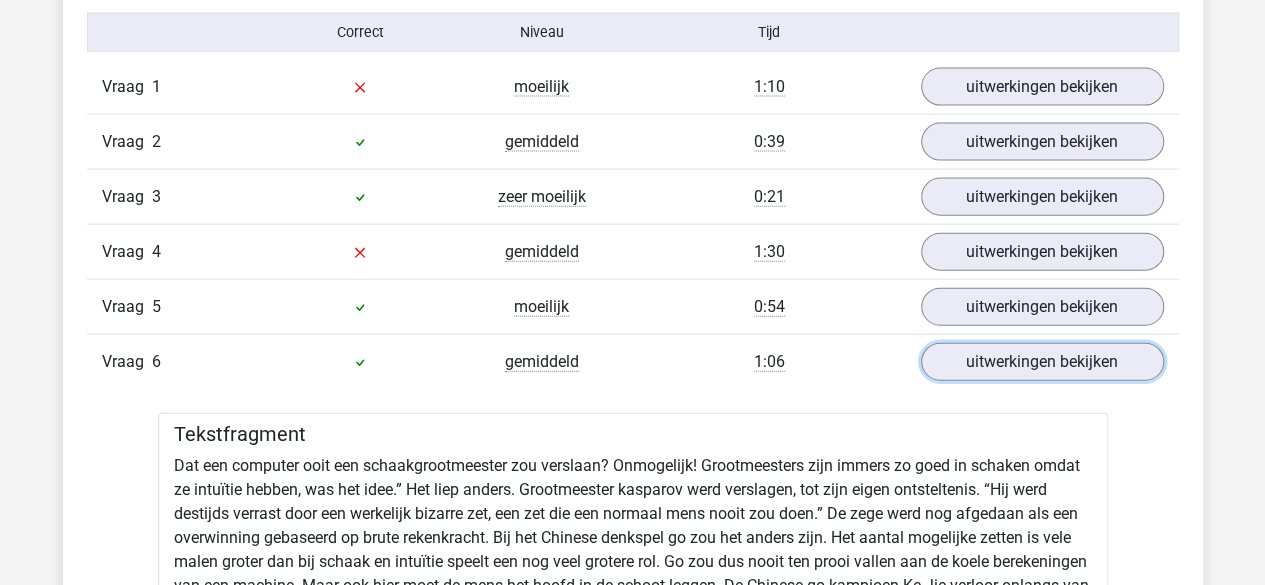 scroll, scrollTop: 2298, scrollLeft: 0, axis: vertical 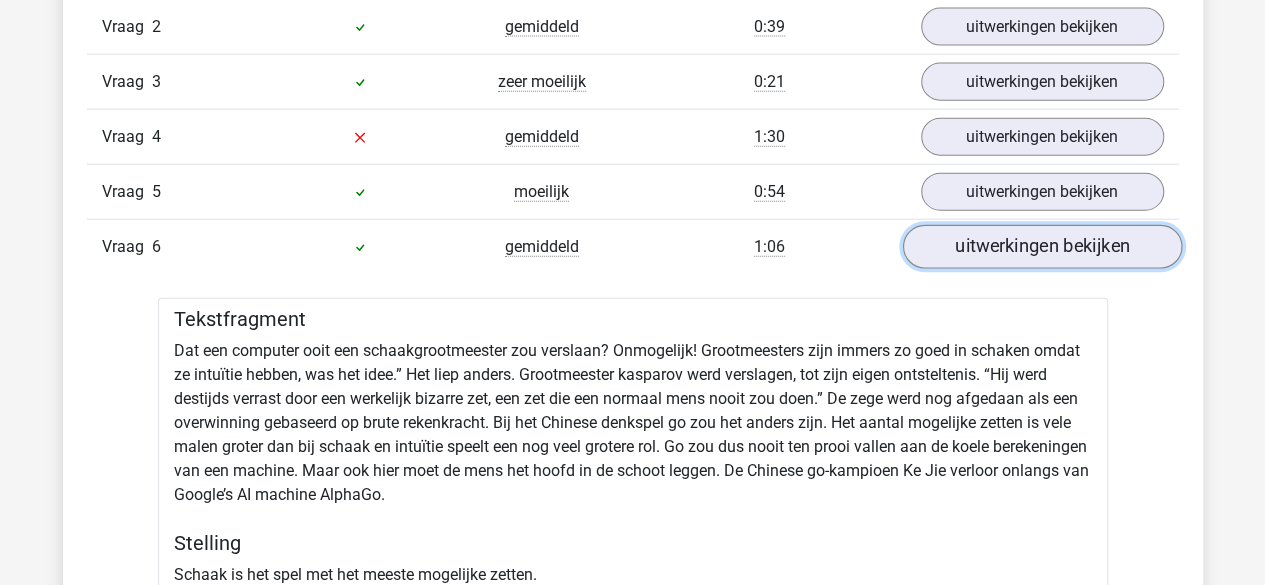 click on "uitwerkingen bekijken" at bounding box center (1041, 247) 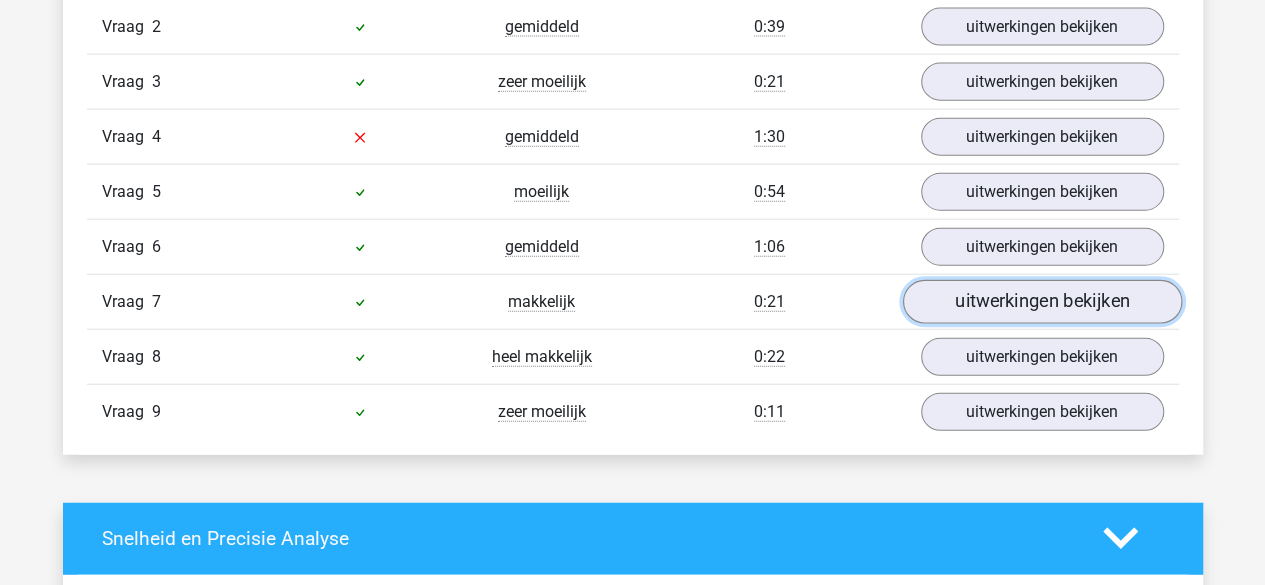 click on "uitwerkingen bekijken" at bounding box center (1041, 302) 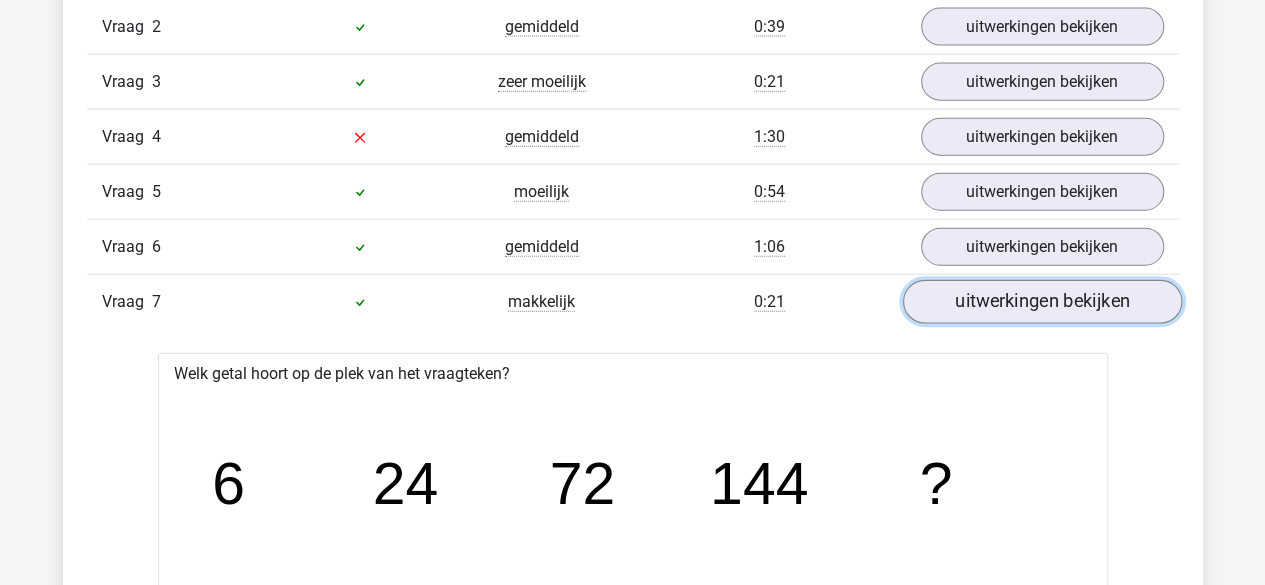 click on "uitwerkingen bekijken" at bounding box center (1041, 302) 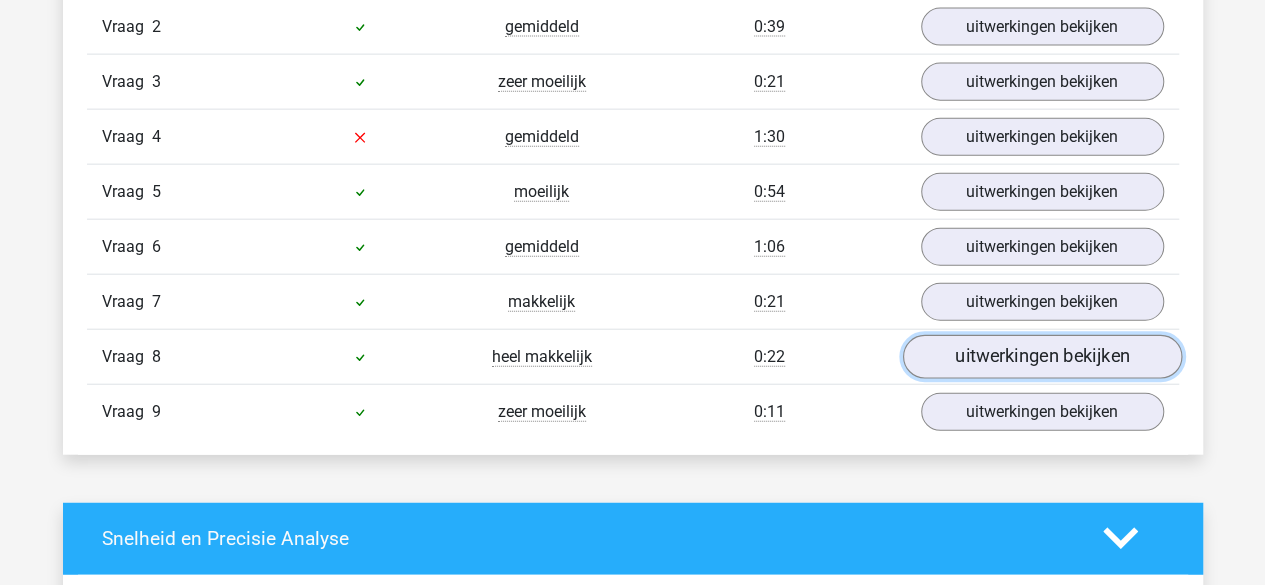 click on "uitwerkingen bekijken" at bounding box center (1041, 357) 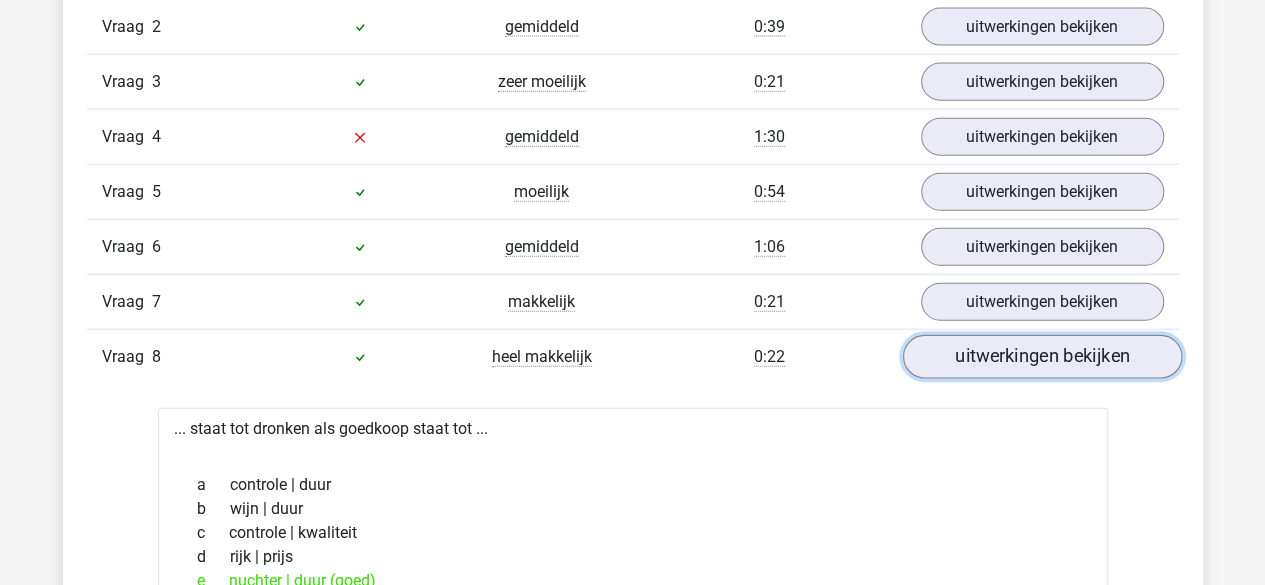 click on "uitwerkingen bekijken" at bounding box center (1041, 357) 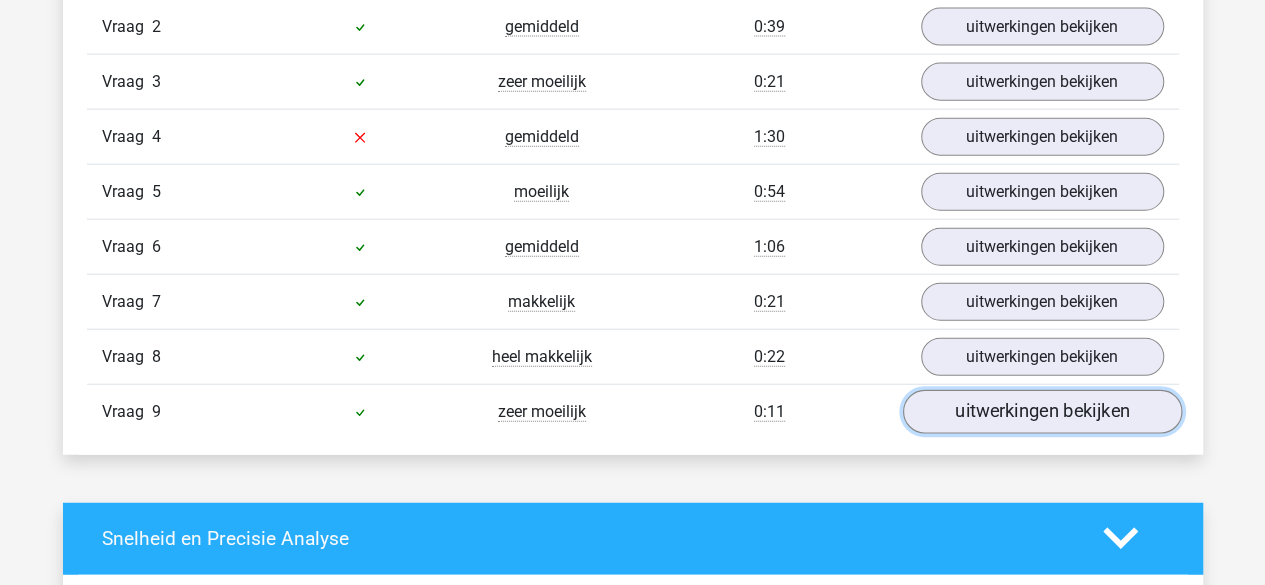 click on "uitwerkingen bekijken" at bounding box center [1041, 412] 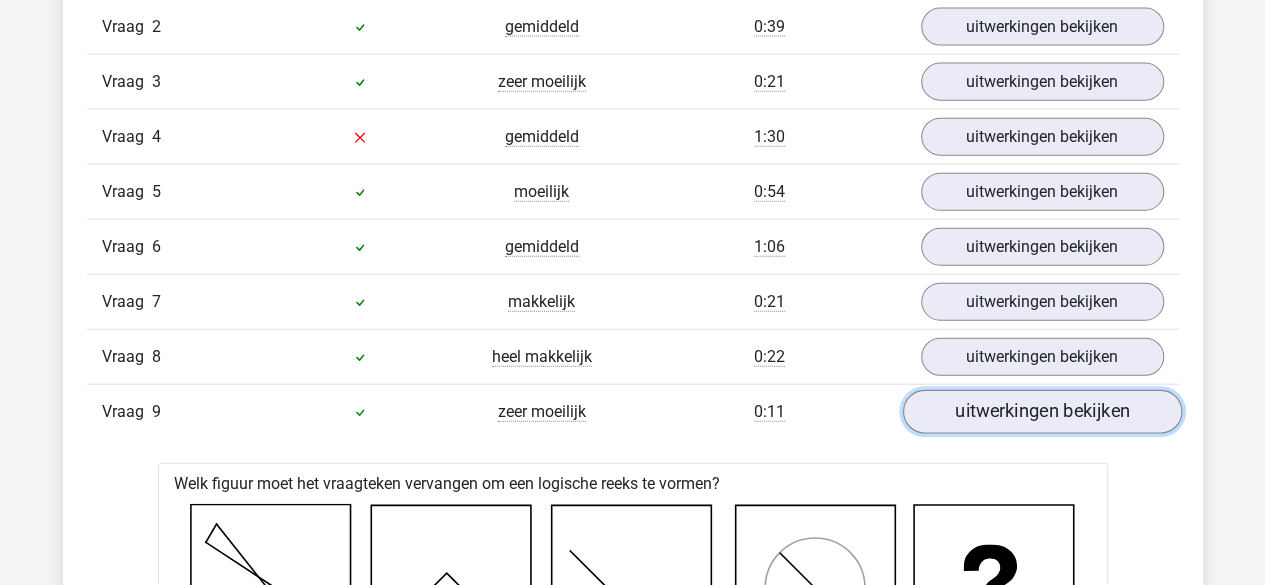 click on "uitwerkingen bekijken" at bounding box center (1041, 412) 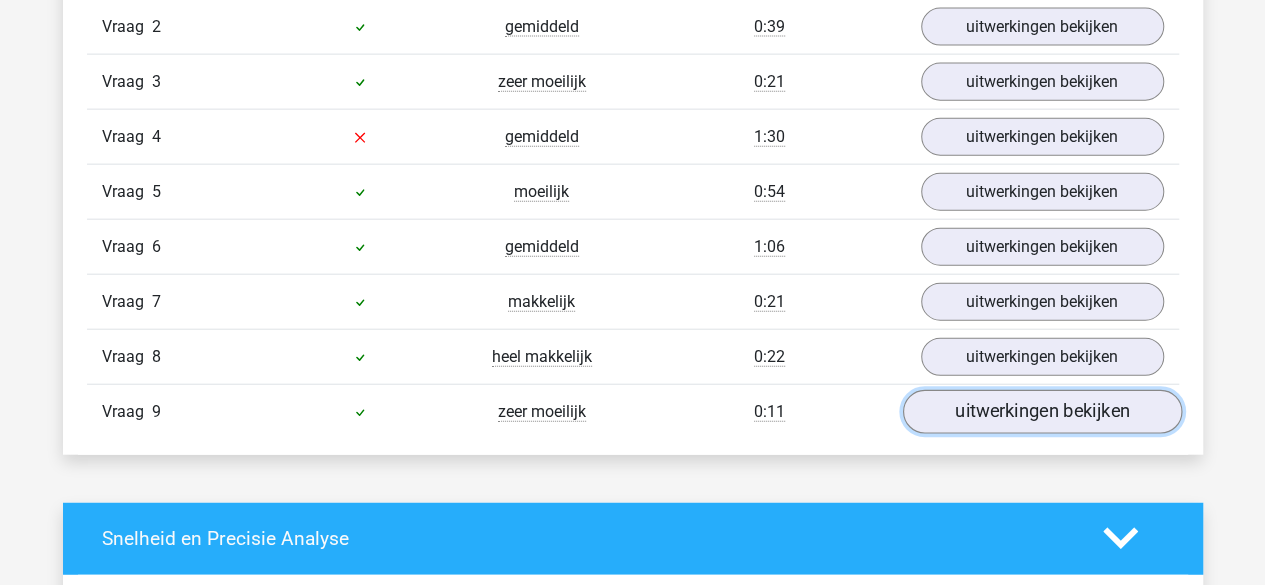 click on "uitwerkingen bekijken" at bounding box center (1041, 412) 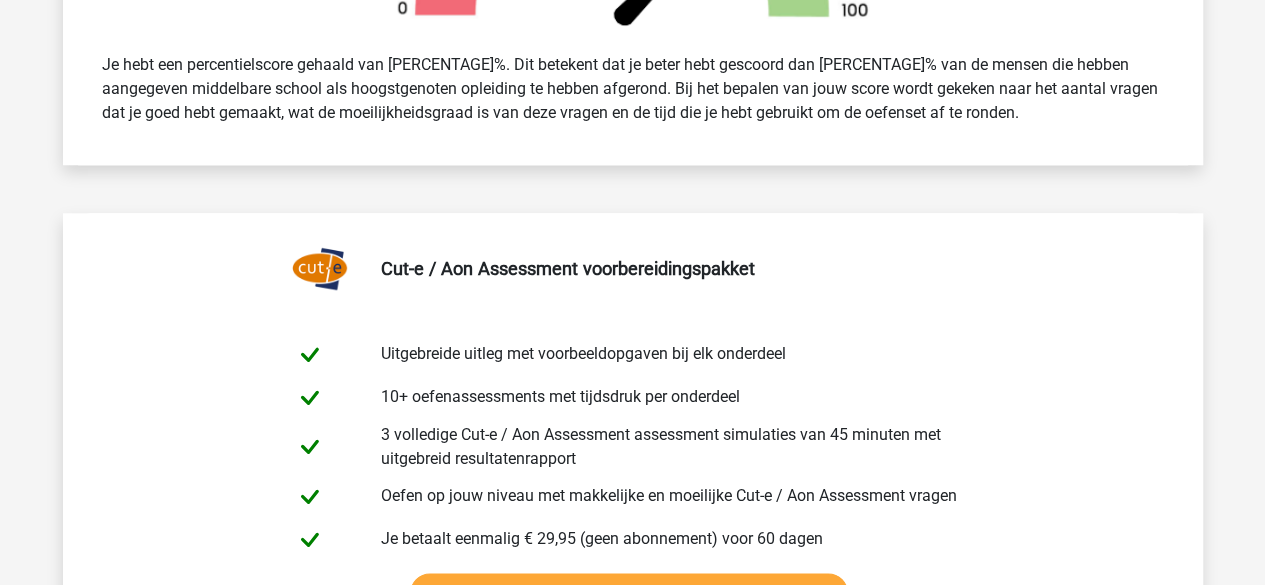 scroll, scrollTop: 0, scrollLeft: 0, axis: both 